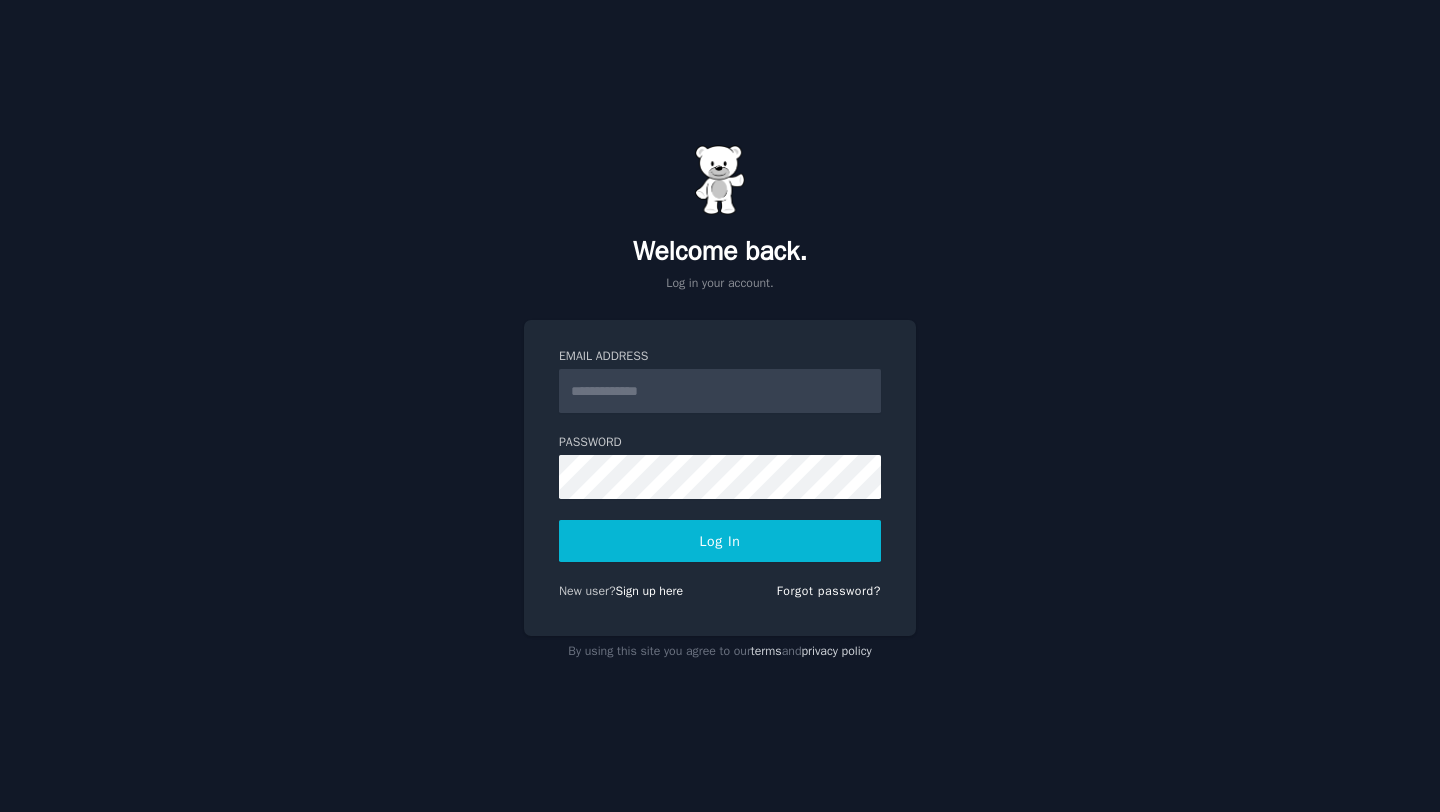 scroll, scrollTop: 0, scrollLeft: 0, axis: both 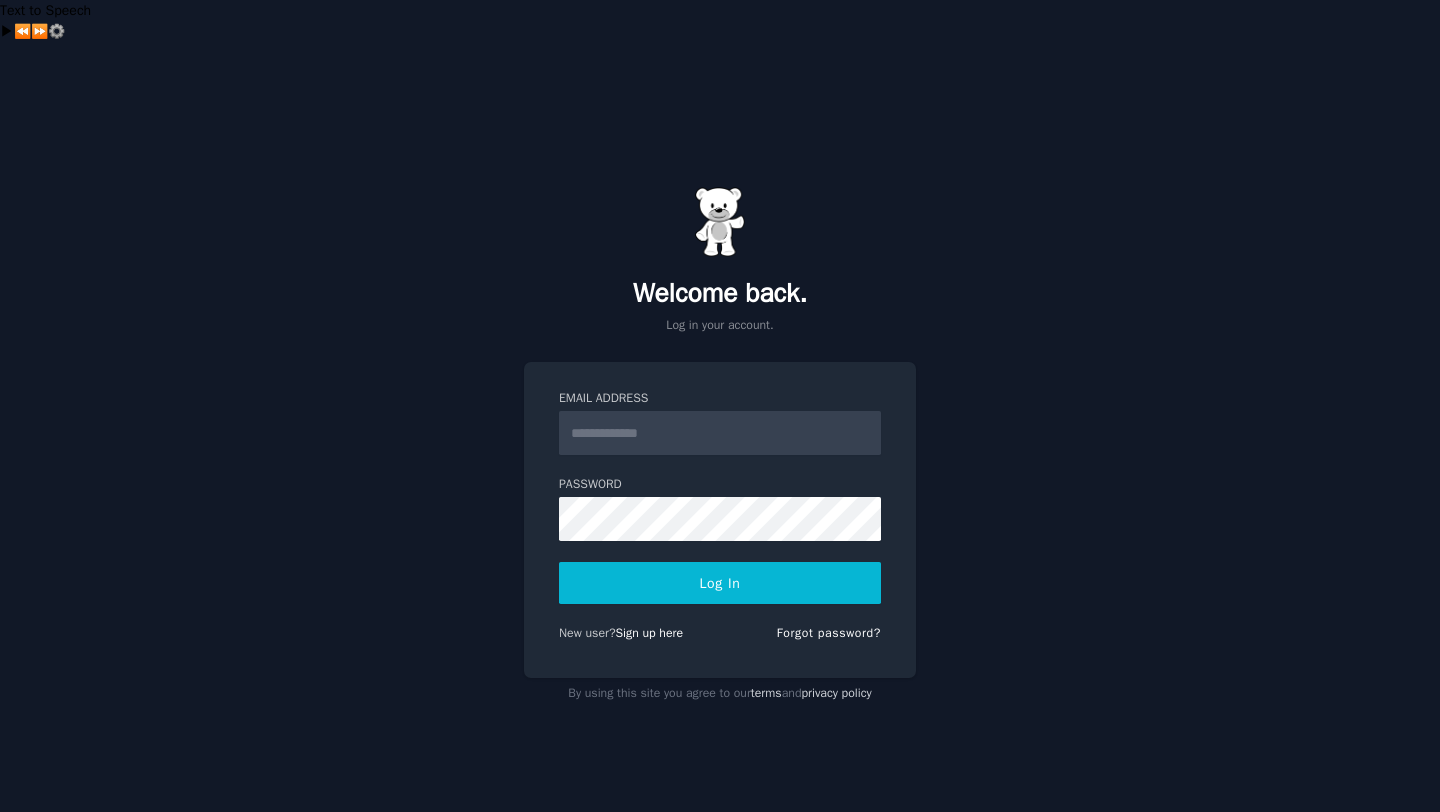 click on "Email Address" at bounding box center [720, 433] 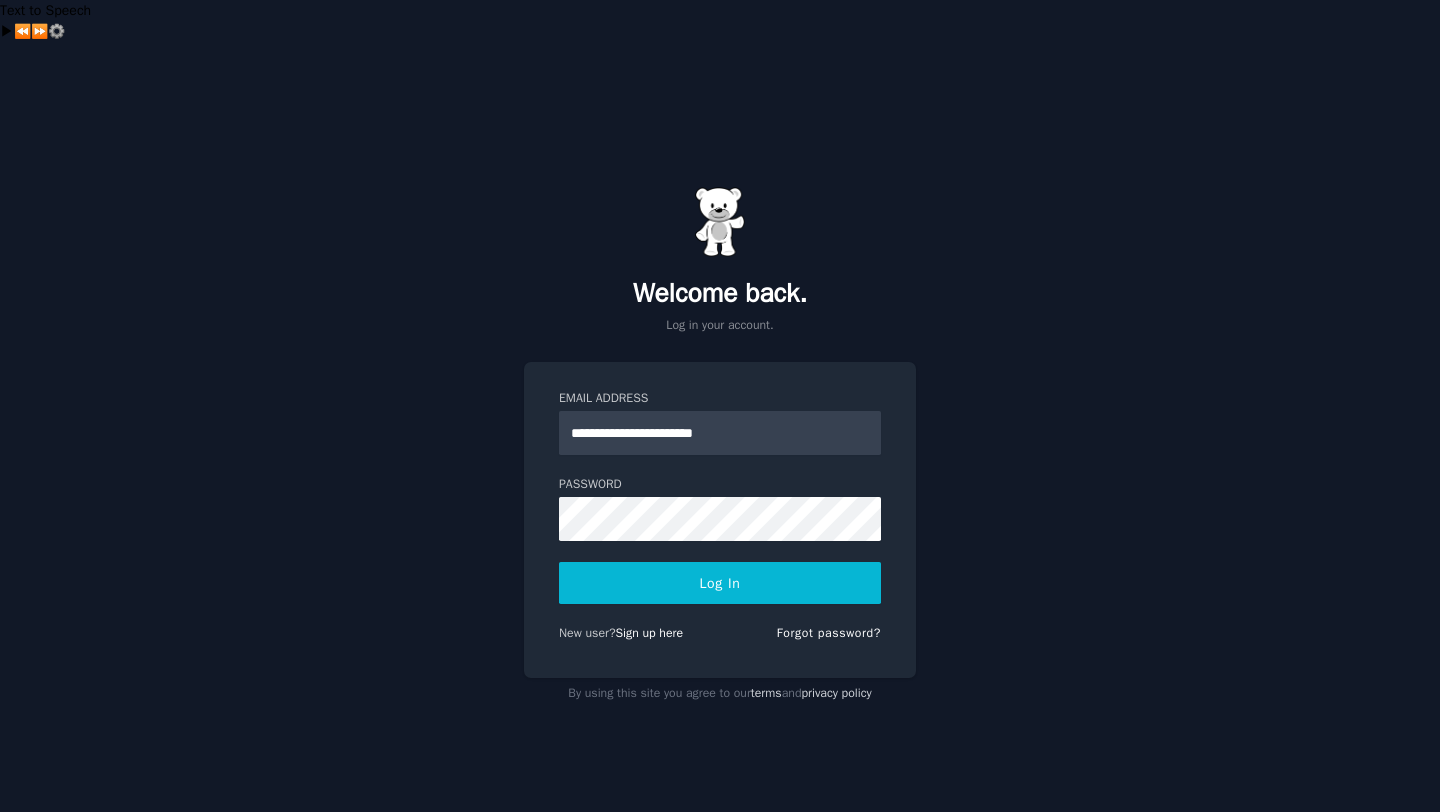 click on "Log In" at bounding box center [720, 583] 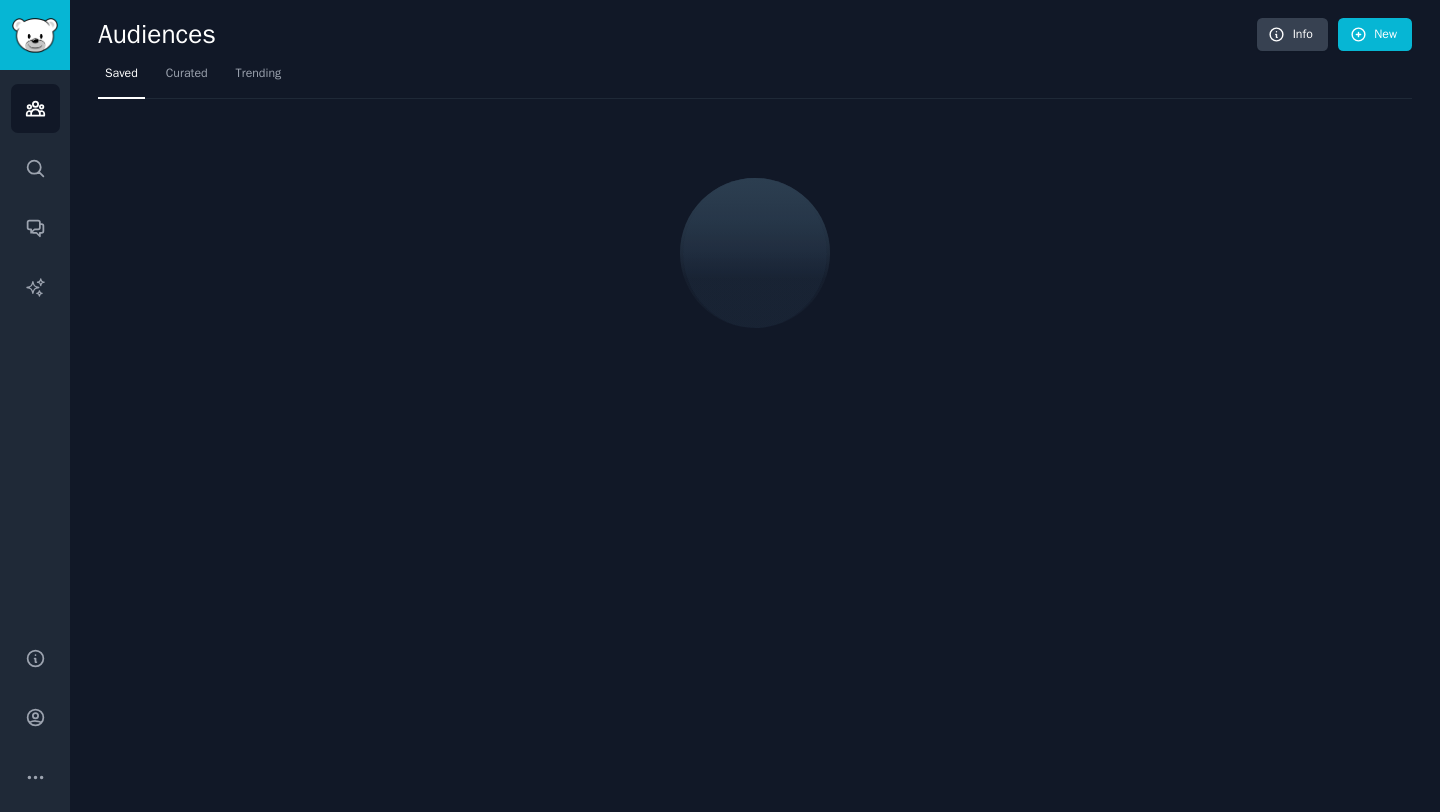 scroll, scrollTop: 0, scrollLeft: 0, axis: both 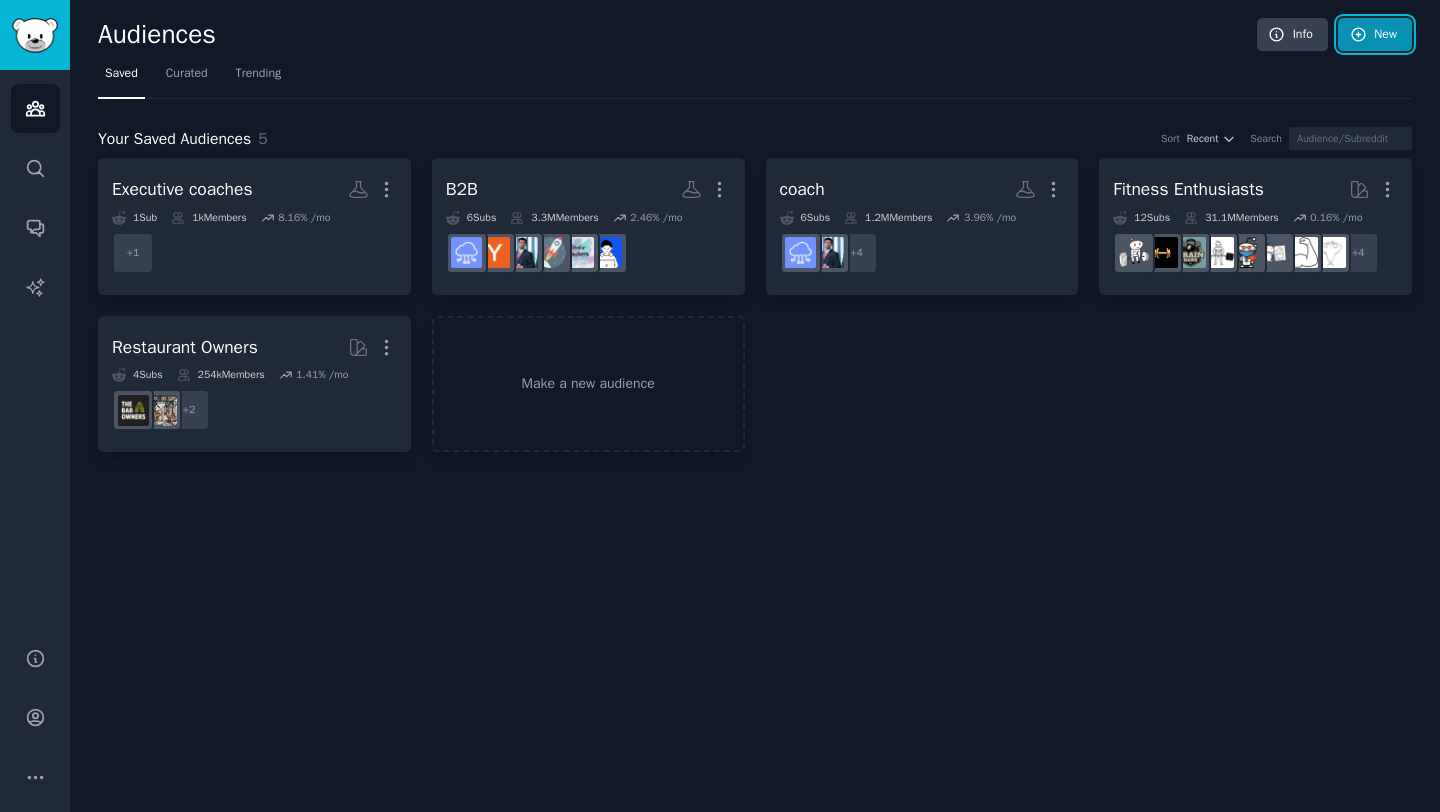 click on "New" at bounding box center (1375, 35) 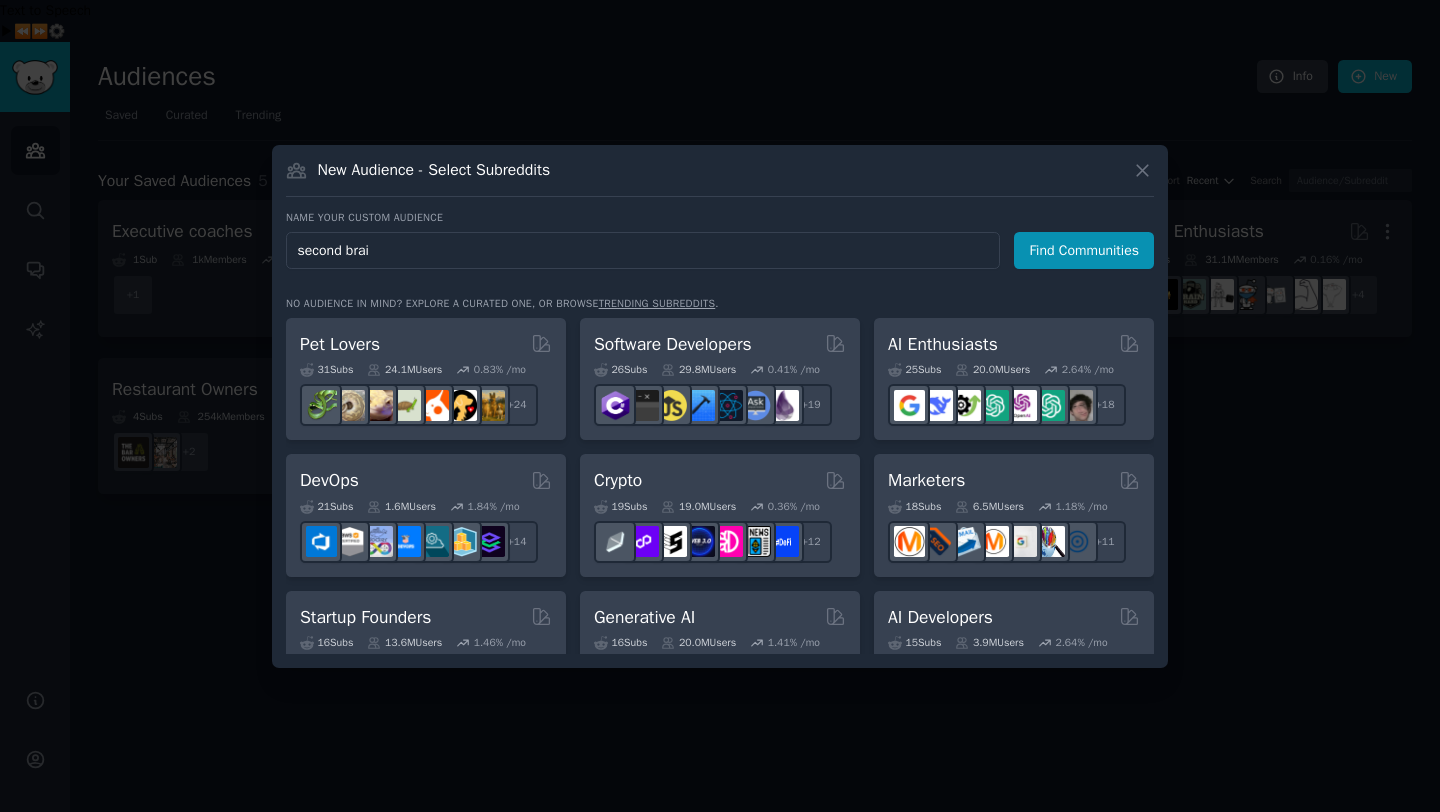 type on "second brain" 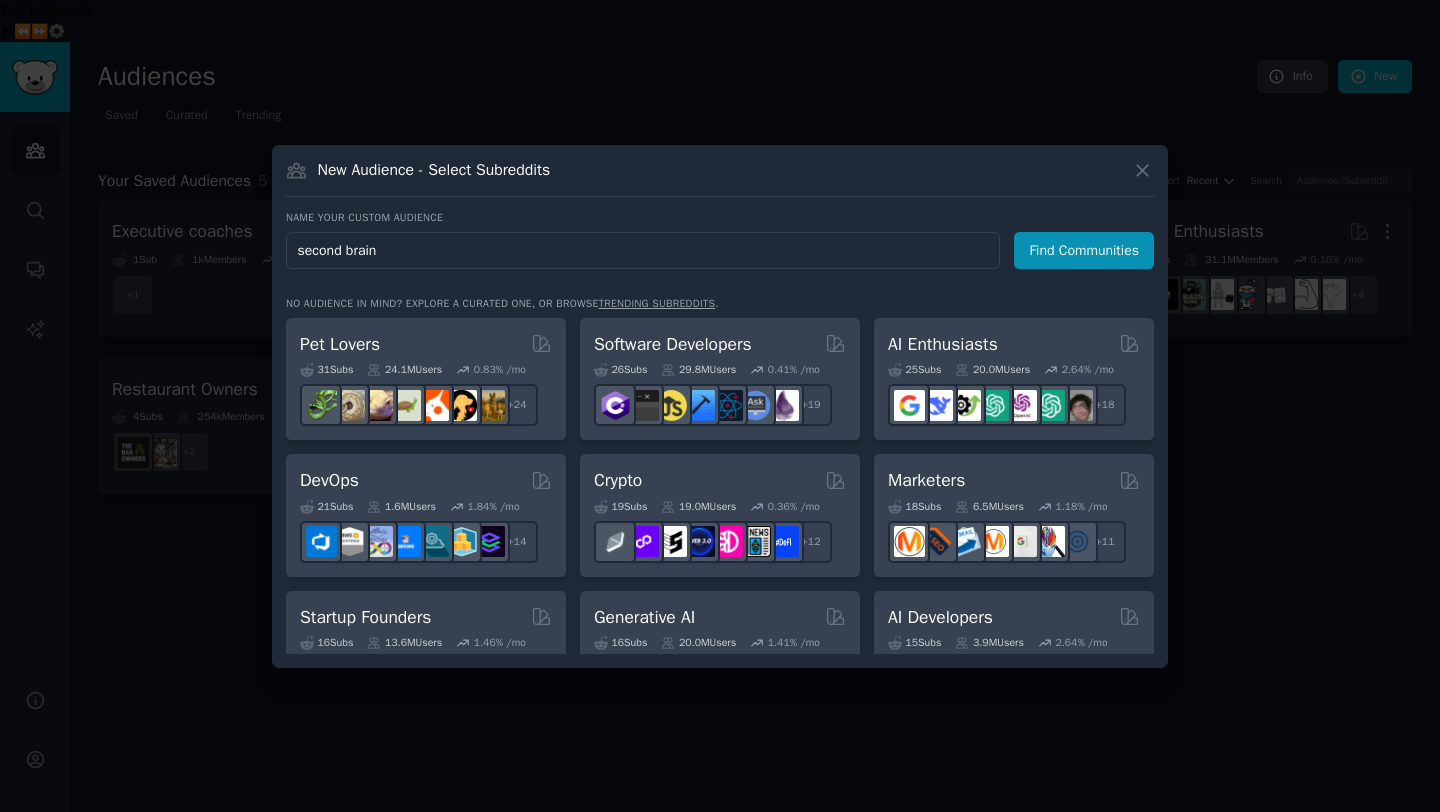 click on "Find Communities" at bounding box center [1084, 250] 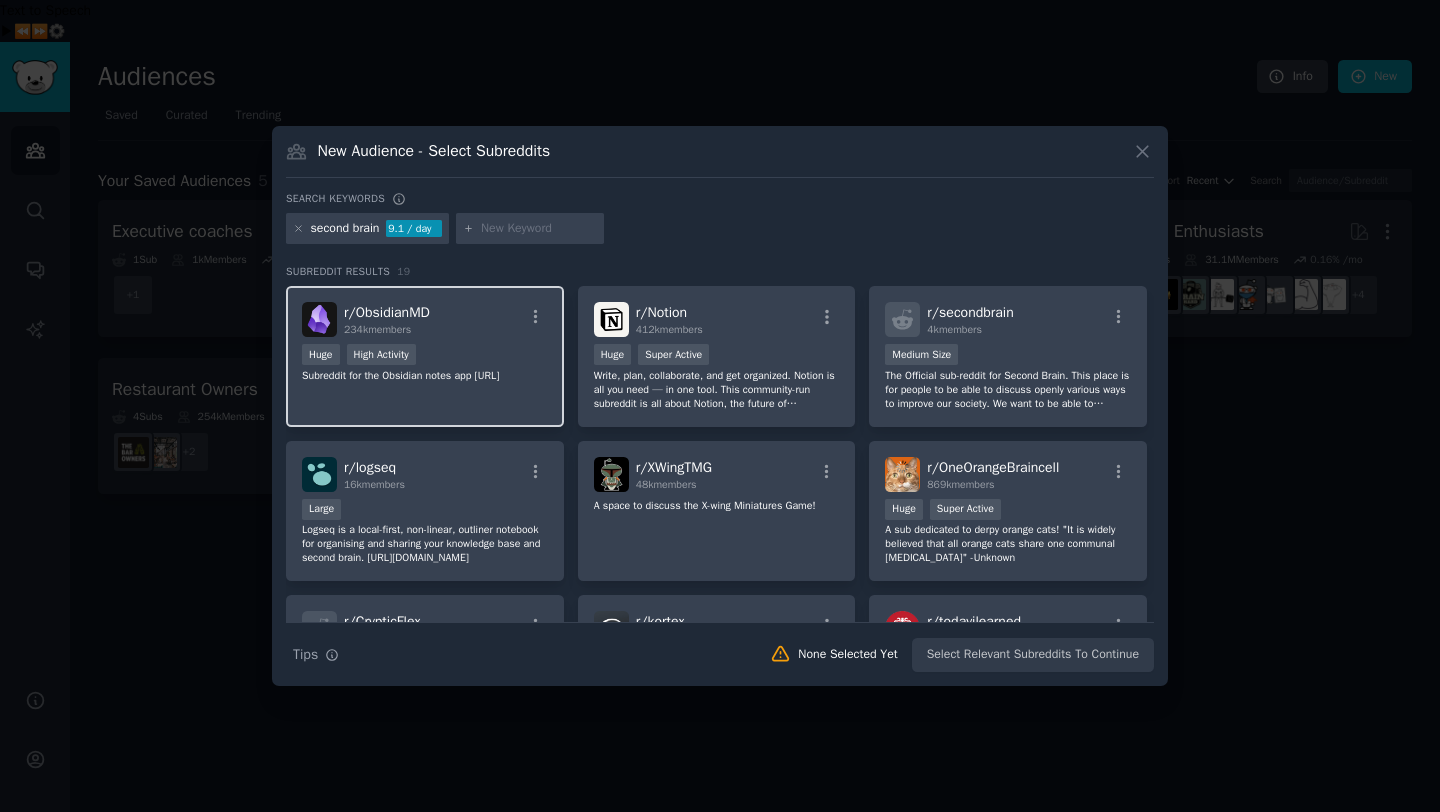 click on "Huge High Activity" at bounding box center (425, 356) 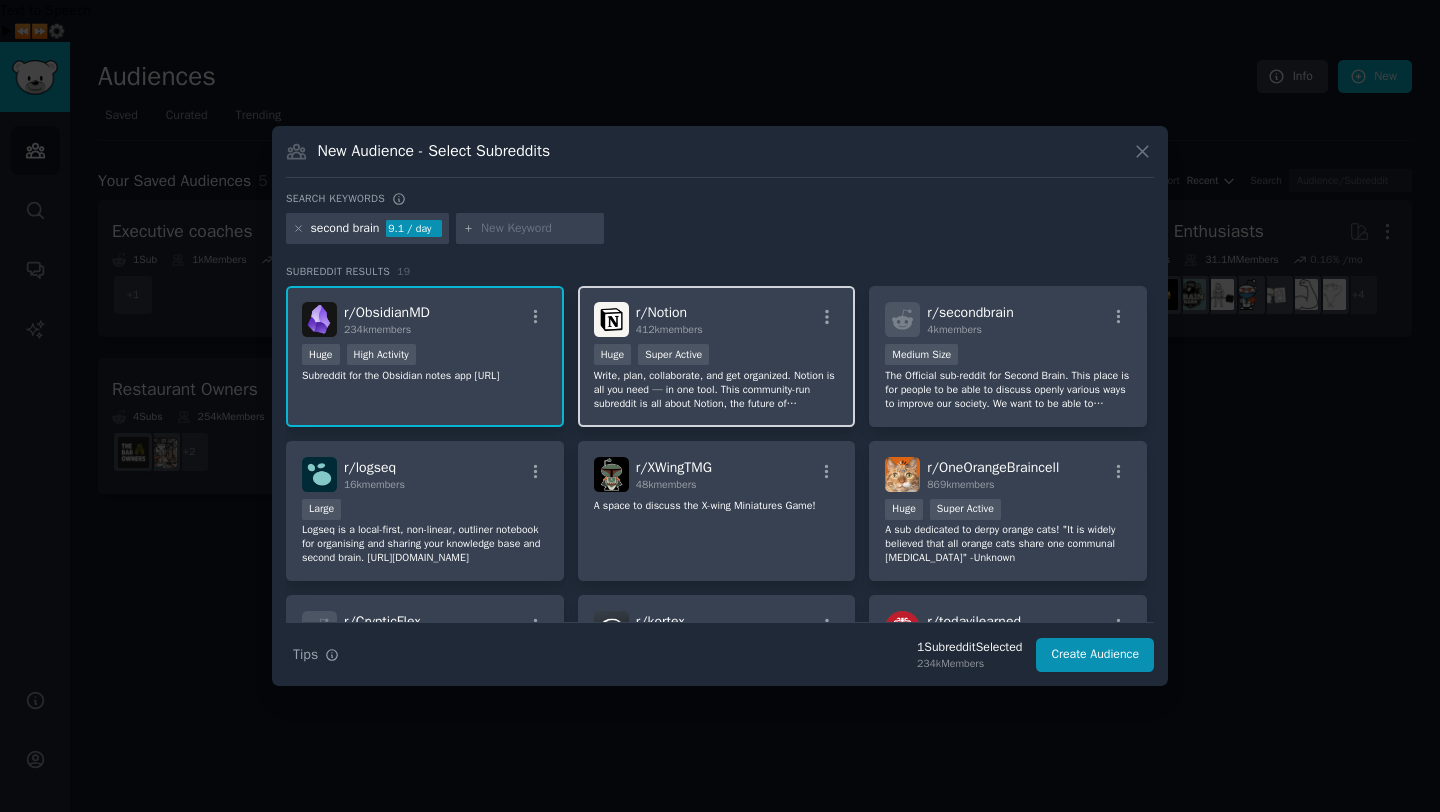 click on ">= 95th percentile for submissions / day Huge Super Active" at bounding box center (717, 356) 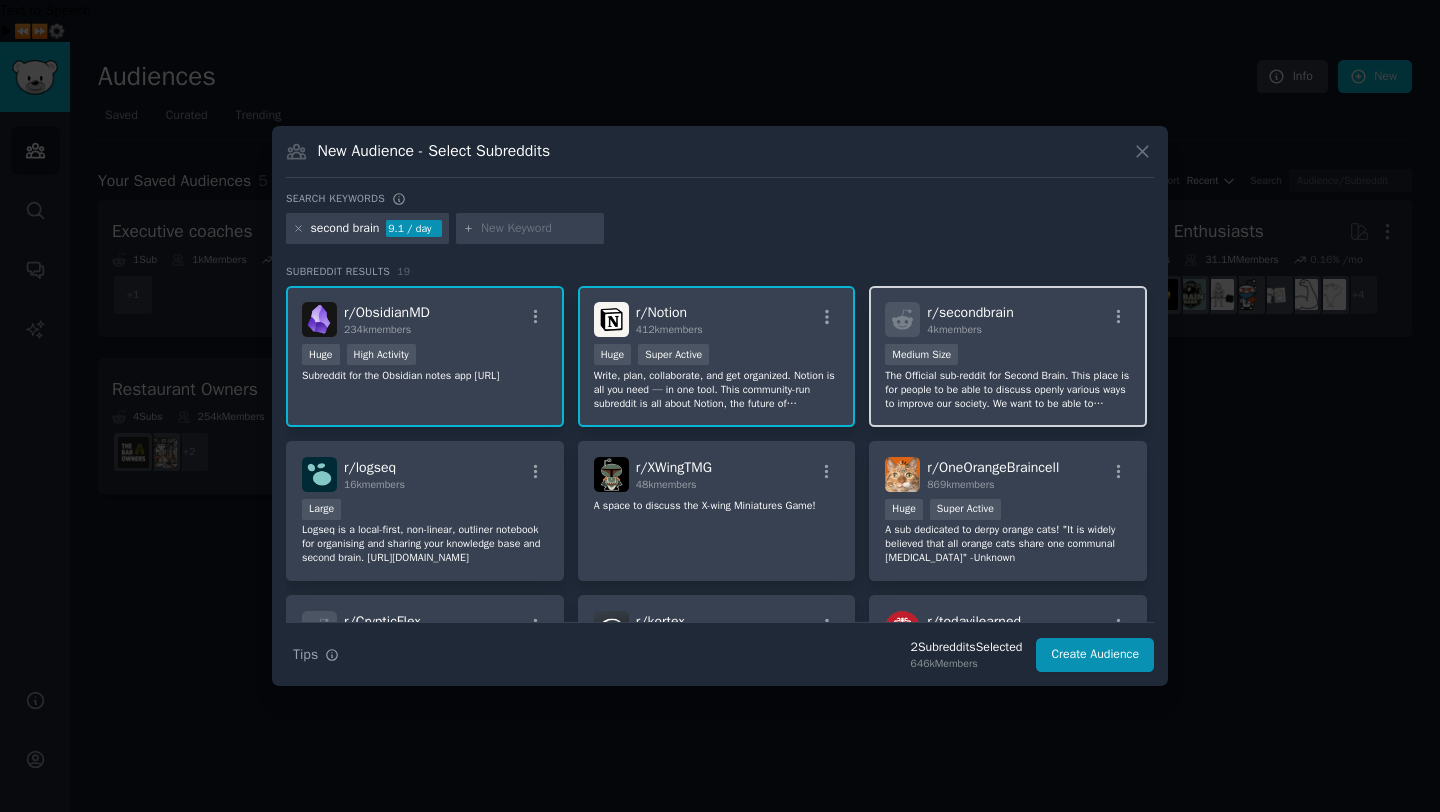click on "1000 - 10,000 members Medium Size" at bounding box center (1008, 356) 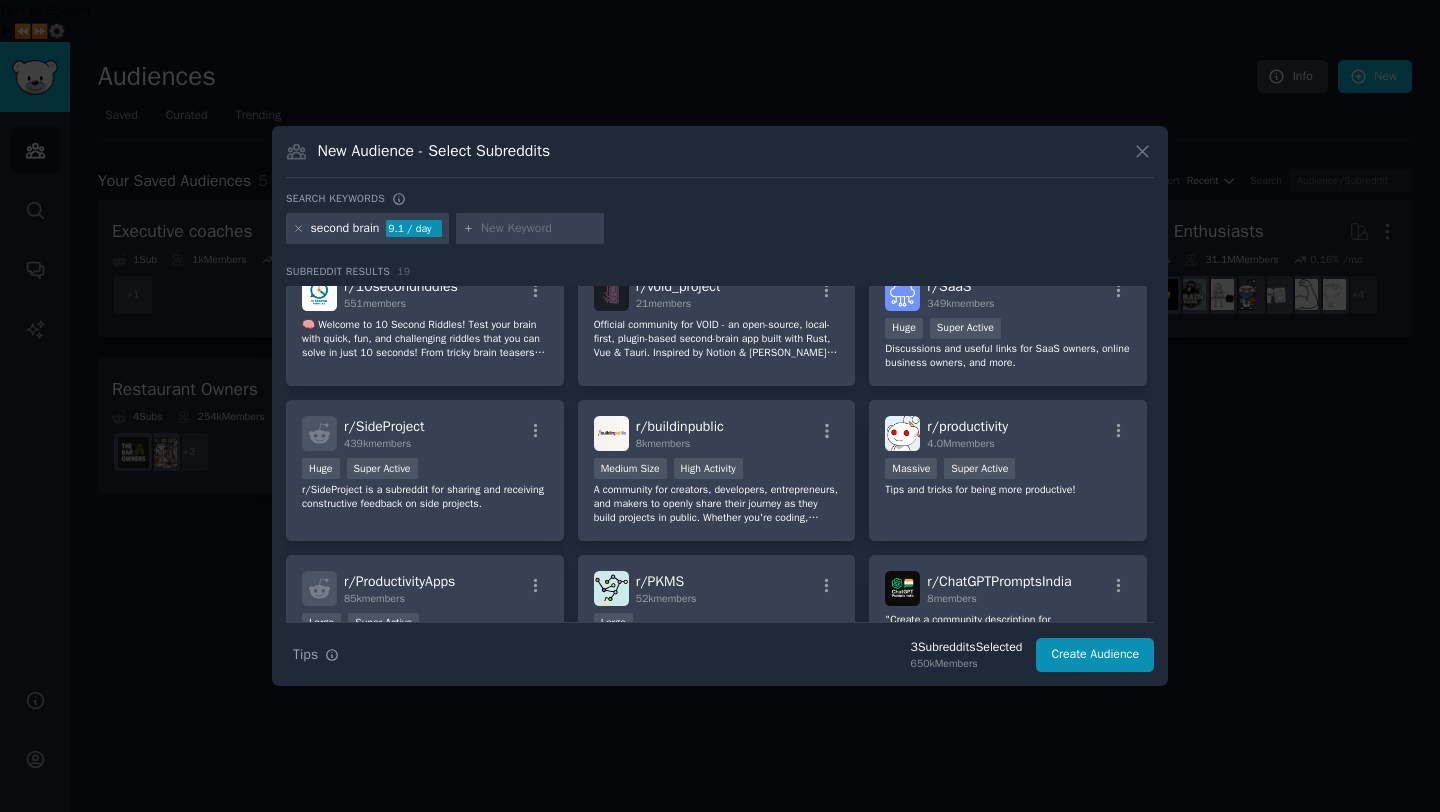 scroll, scrollTop: 495, scrollLeft: 0, axis: vertical 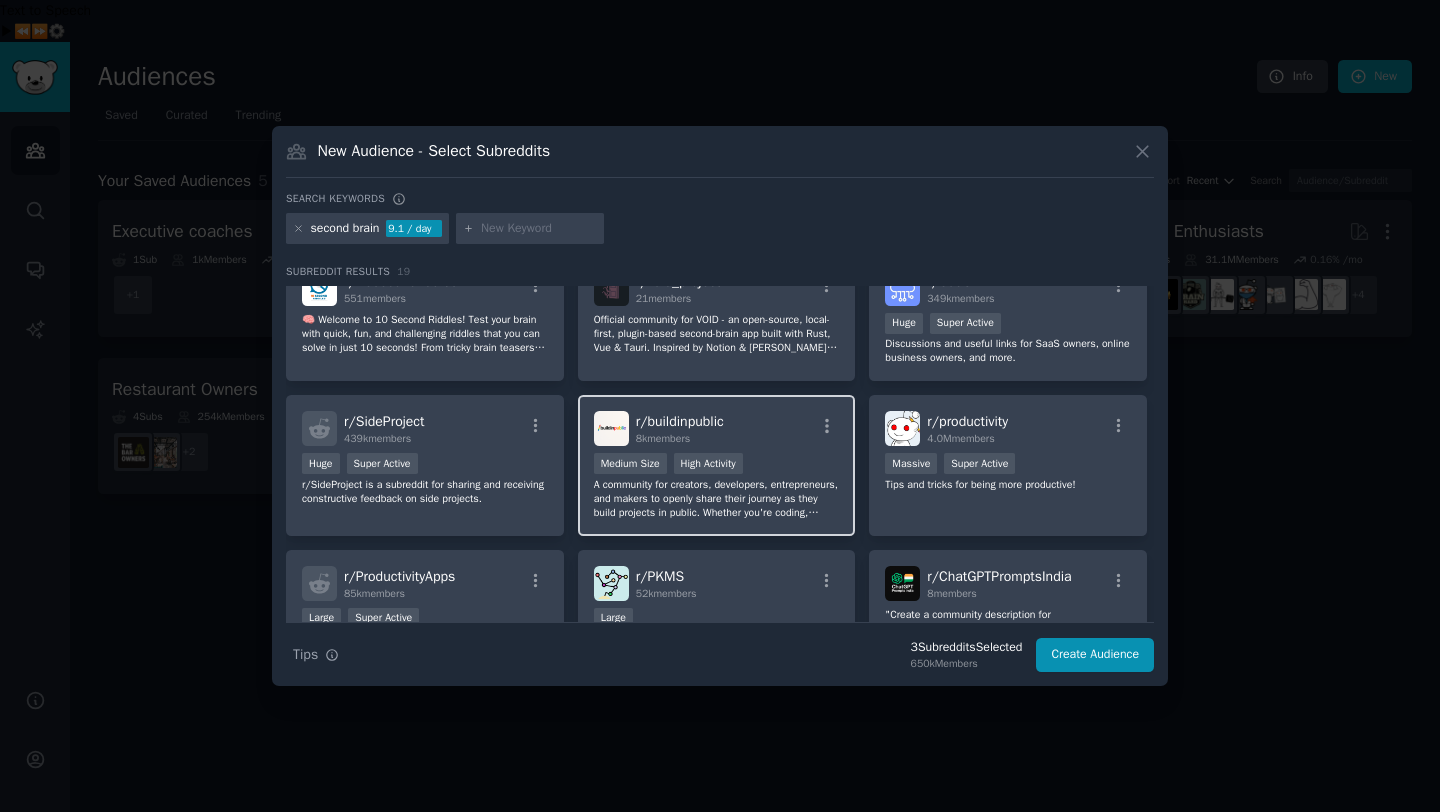 click on "A community for creators, developers, entrepreneurs, and makers to openly share their journey as they build projects in public. Whether you're coding, designing, writing, or launching a business, this is the place to share progress, challenges, wins, and lessons." at bounding box center [717, 499] 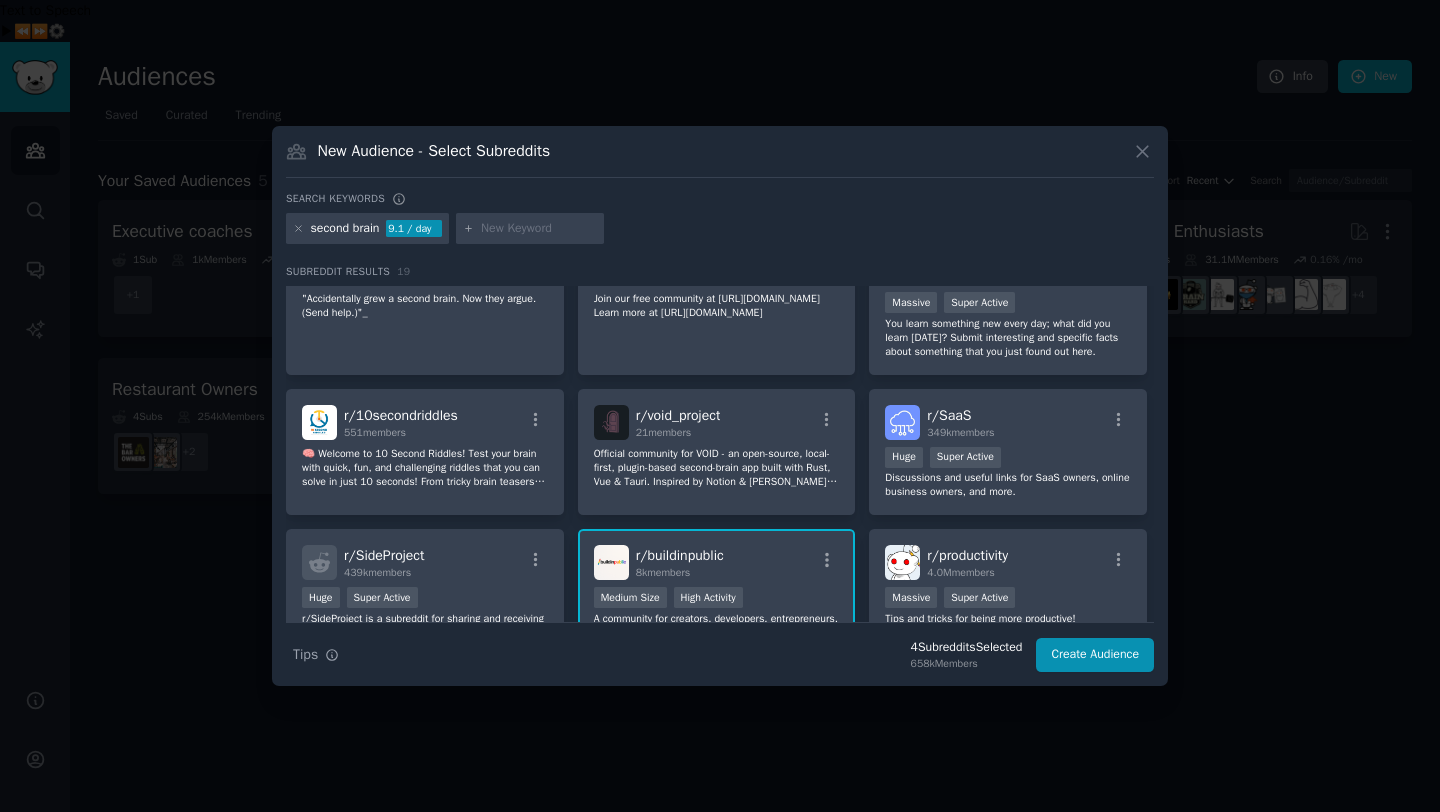 scroll, scrollTop: 0, scrollLeft: 0, axis: both 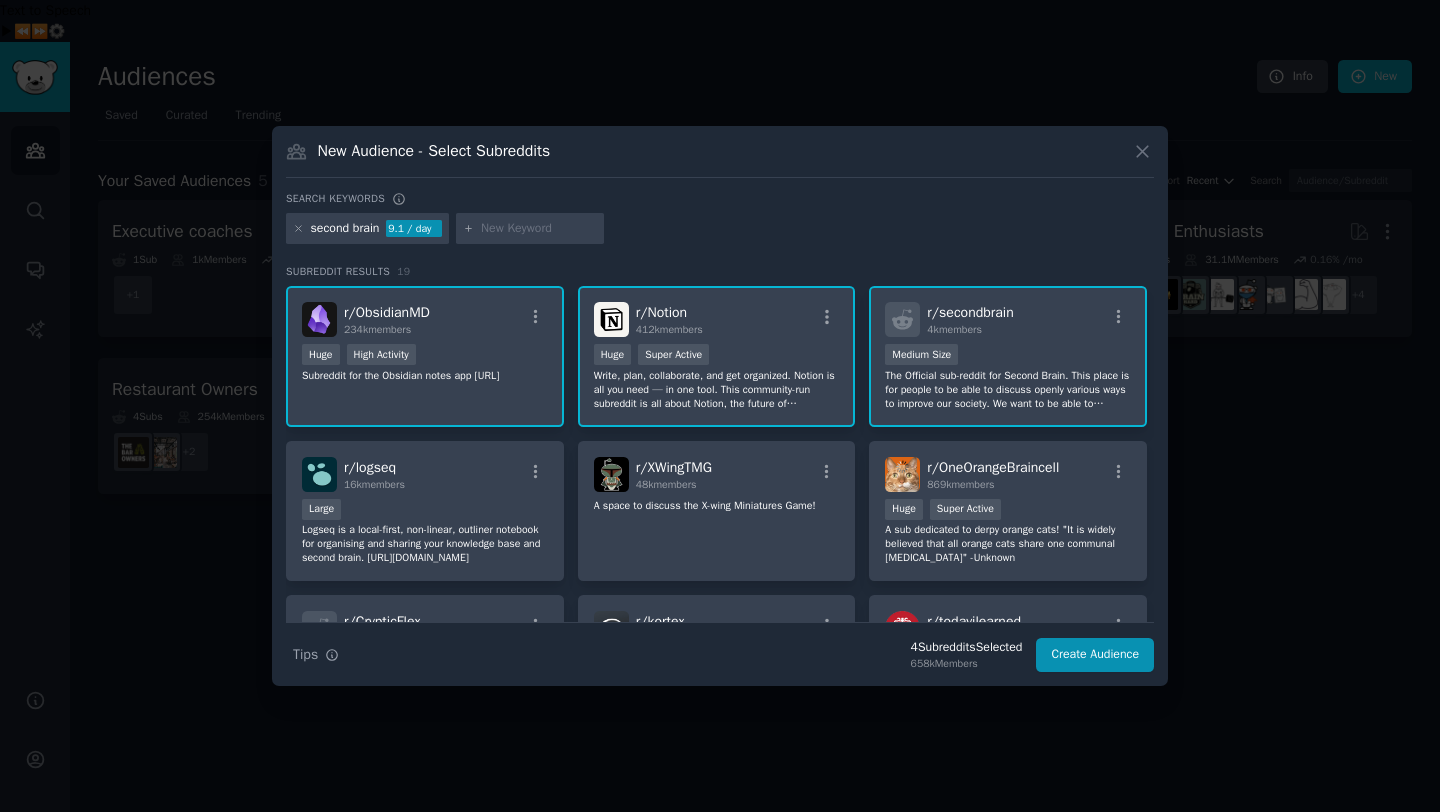click at bounding box center [539, 229] 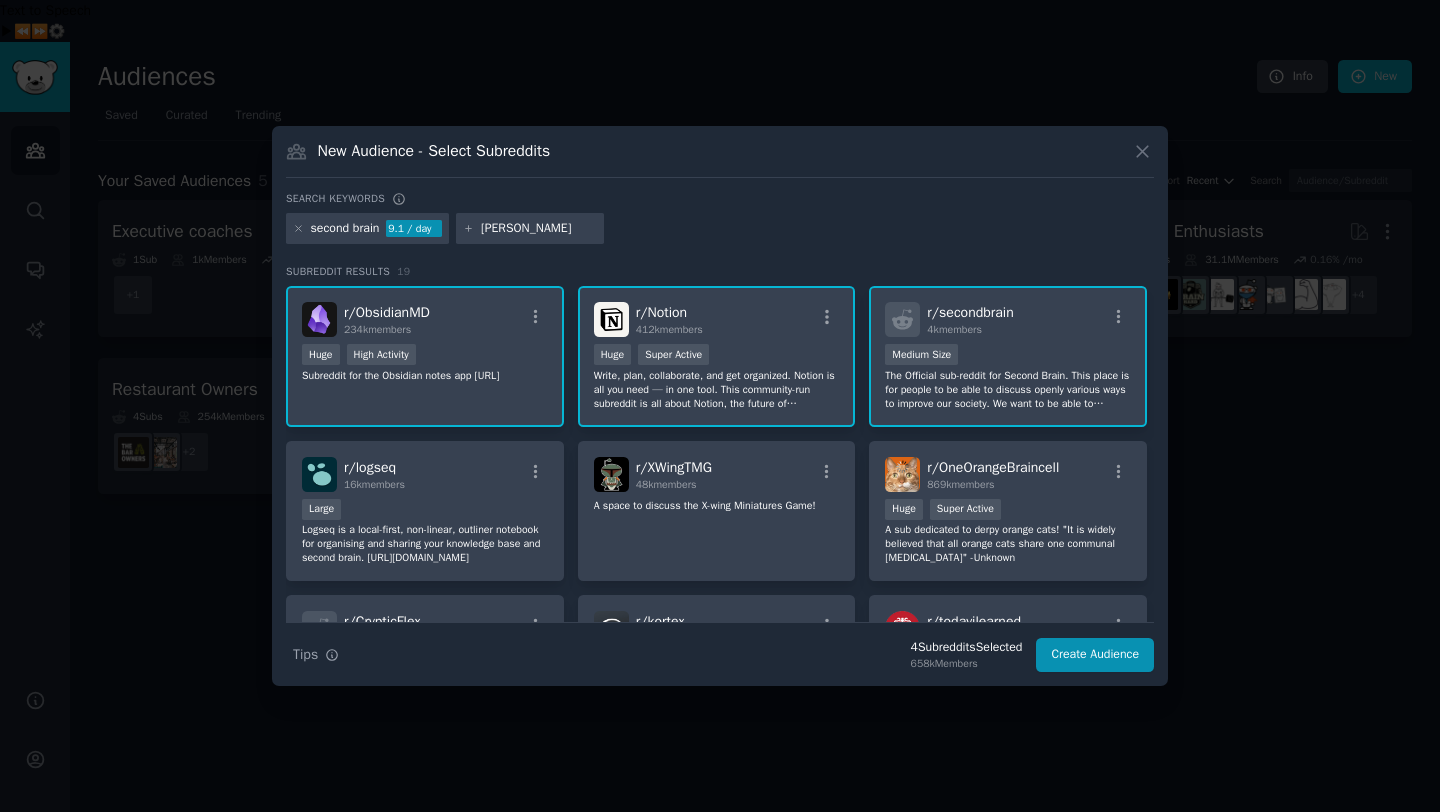 type 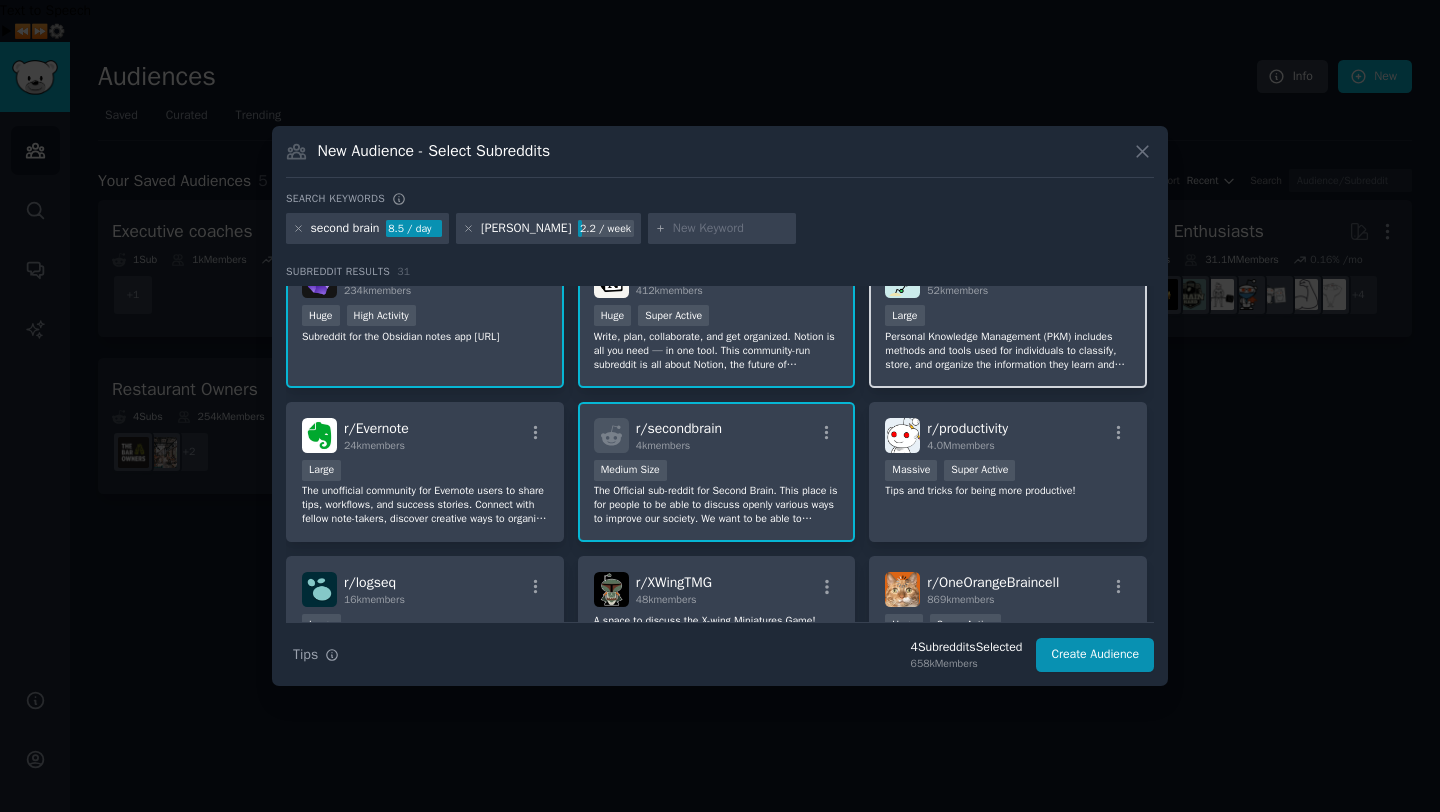 scroll, scrollTop: 44, scrollLeft: 0, axis: vertical 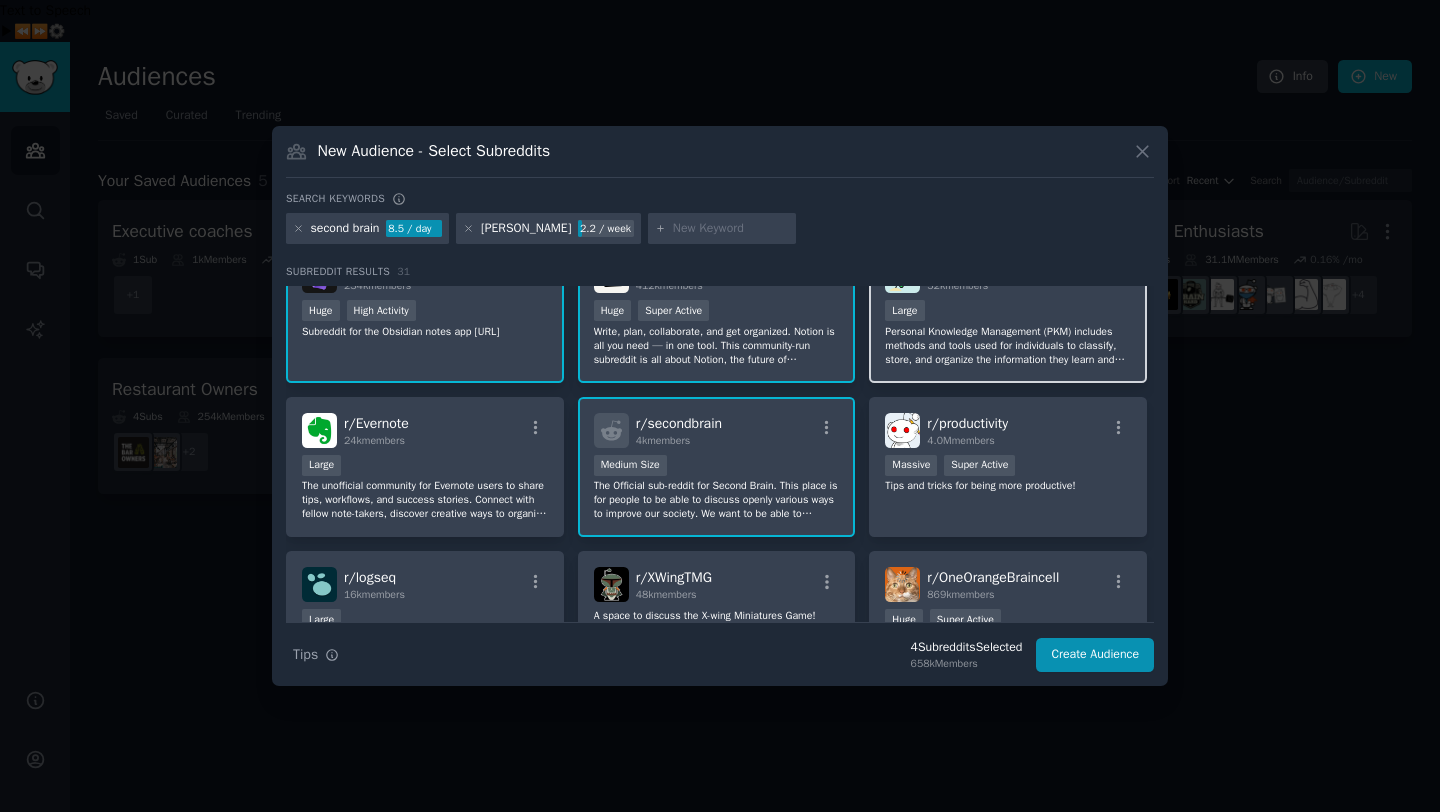 click on "Personal Knowledge Management (PKM) includes methods and tools used for individuals to classify, store, and organize the information they learn and experience in their daily lives. There are a few objectives to this, including improving memory/recollection and creativity/idea creation.
Personal Knowledge Management Systems (PKMS) include methods like the Zettlekasten System and digital tools such as [[Logseq]]. Mind mapping could also be considered a method of PKM." at bounding box center (1008, 346) 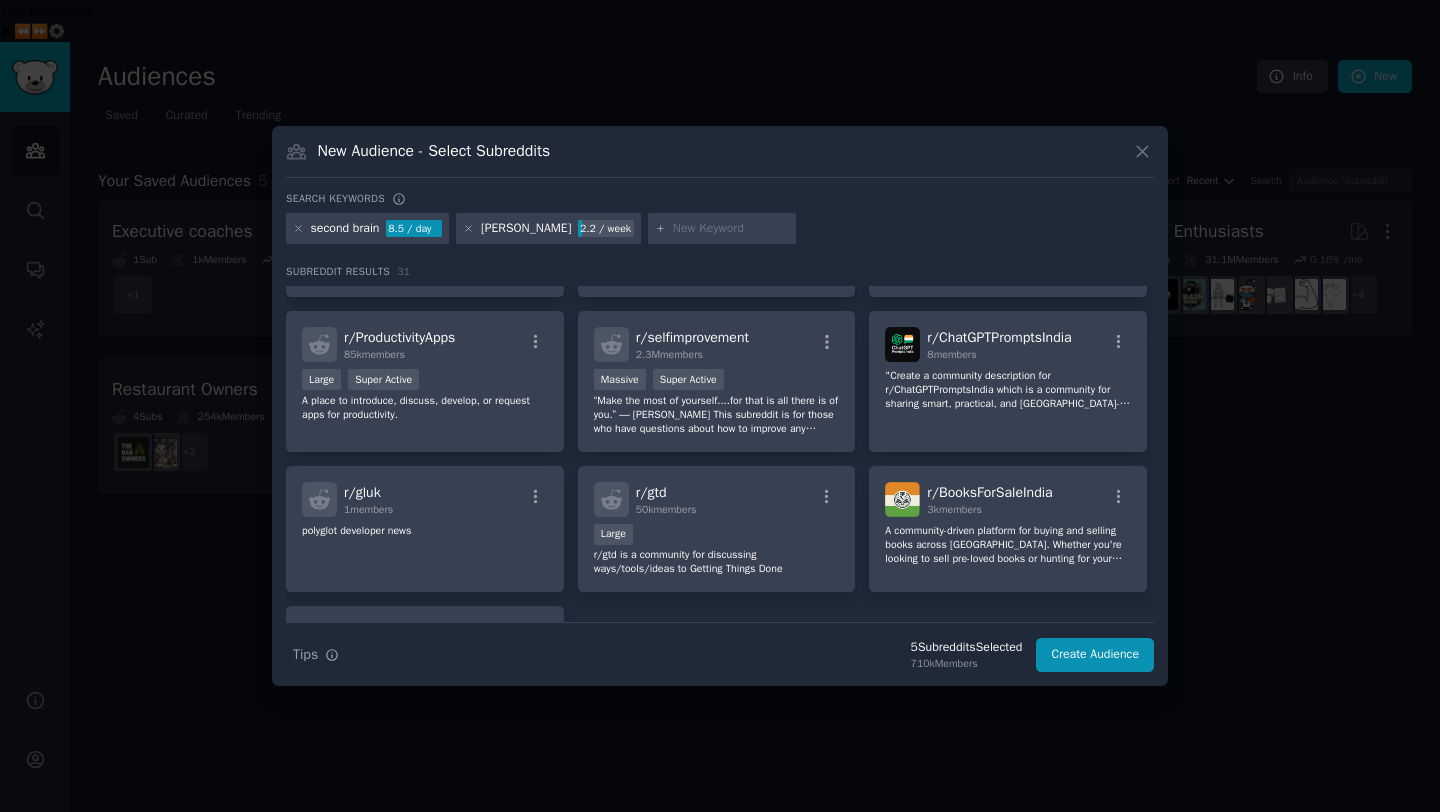 scroll, scrollTop: 1210, scrollLeft: 0, axis: vertical 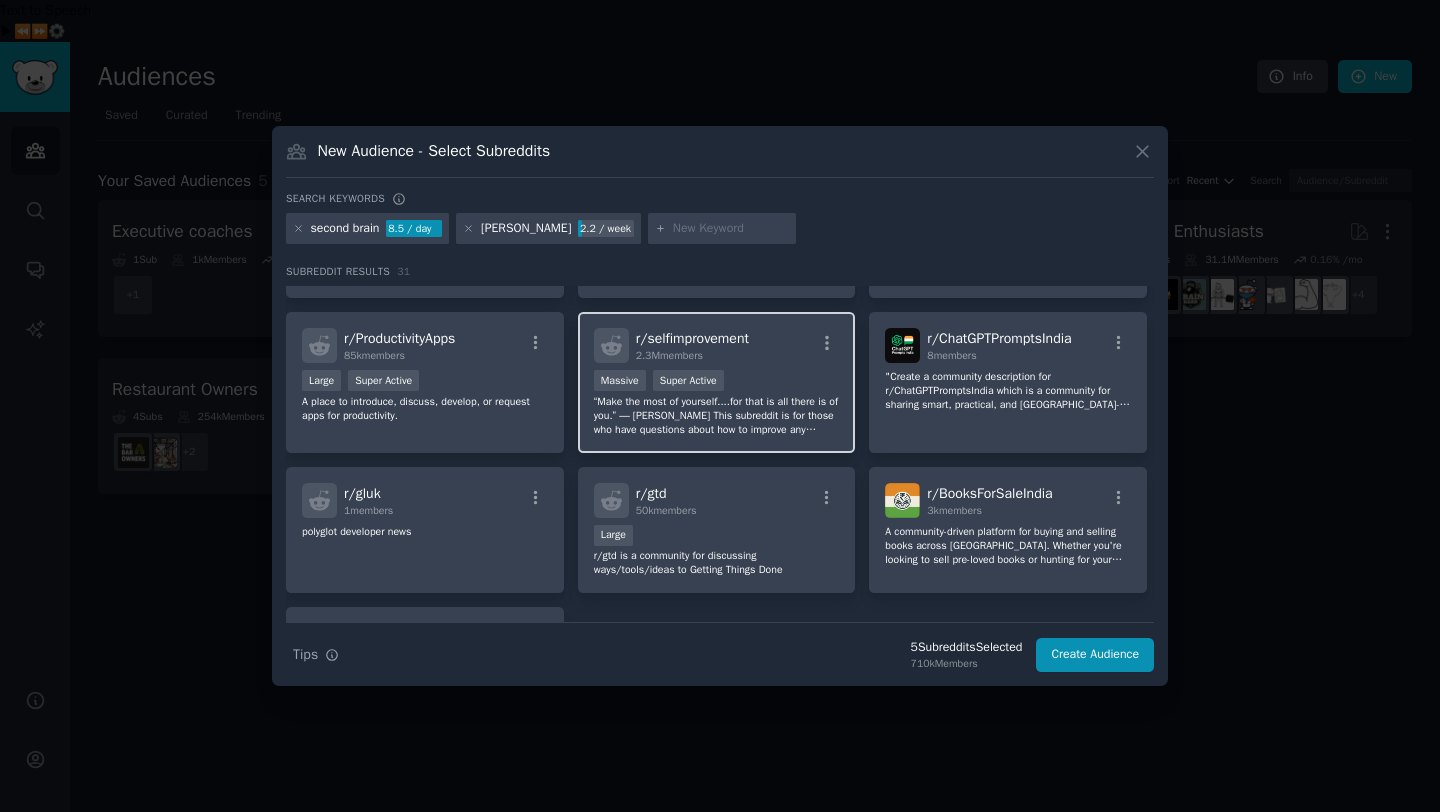 click on "“Make the most of yourself....for that is all there is of you.”
― Ralph Waldo Emerson
This subreddit is for those who have questions about how to improve any aspects of their lives, from motivation and procrastination, to social skills and fitness, and everything in between.  It is also a subreddit to share your helpful and civil ideas, tips, and advice on how others can improve themselves." at bounding box center (717, 416) 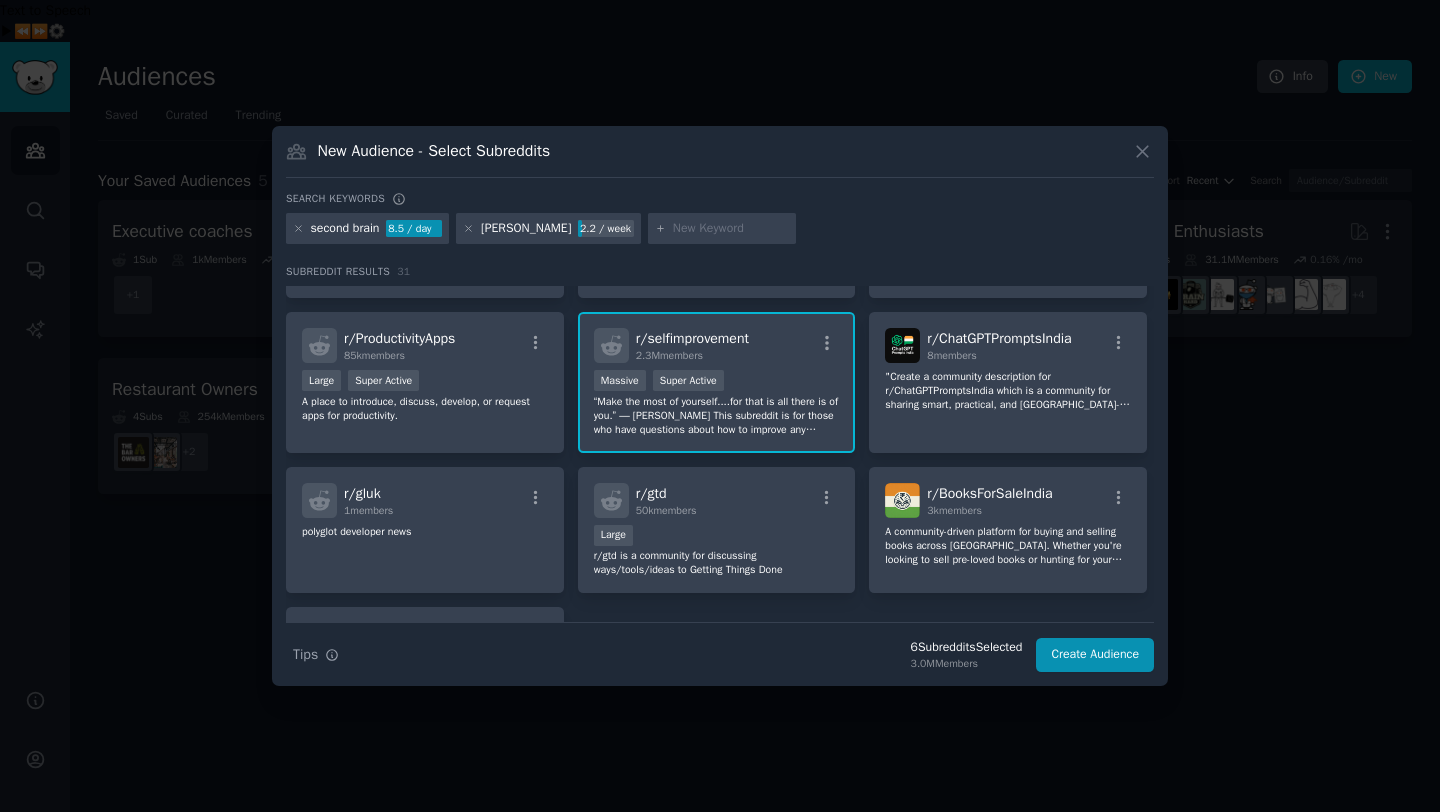 scroll, scrollTop: 1353, scrollLeft: 0, axis: vertical 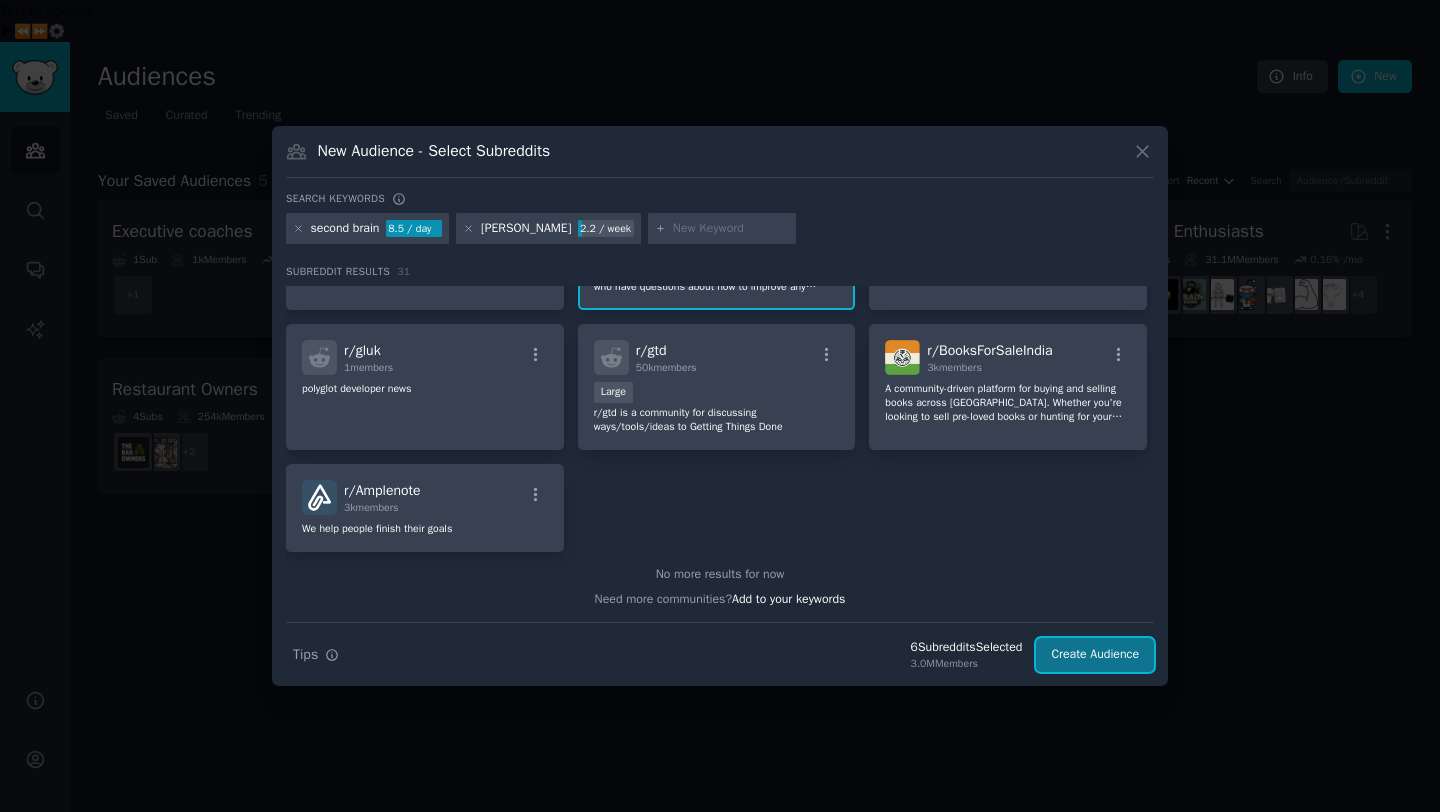 click on "Create Audience" at bounding box center (1095, 655) 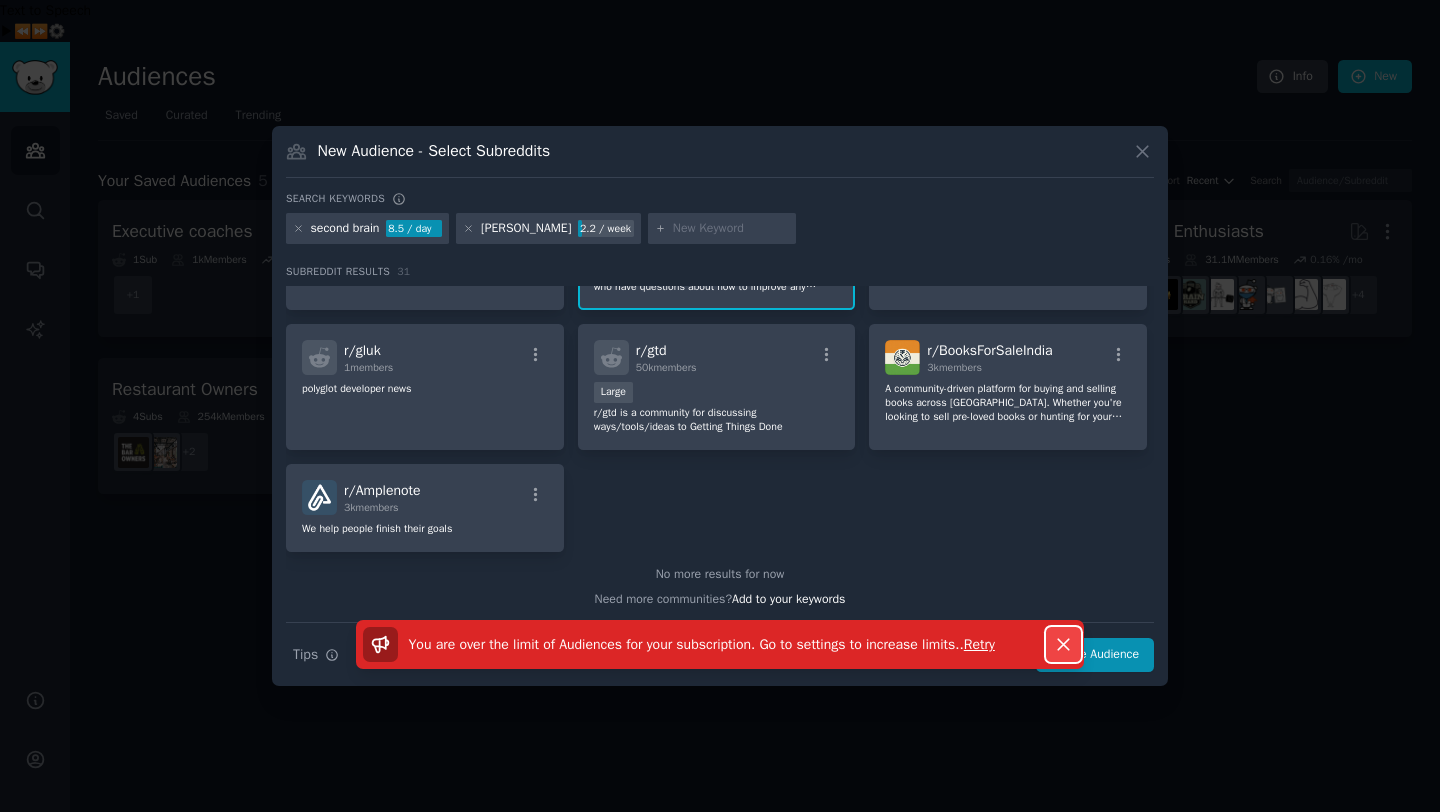 click 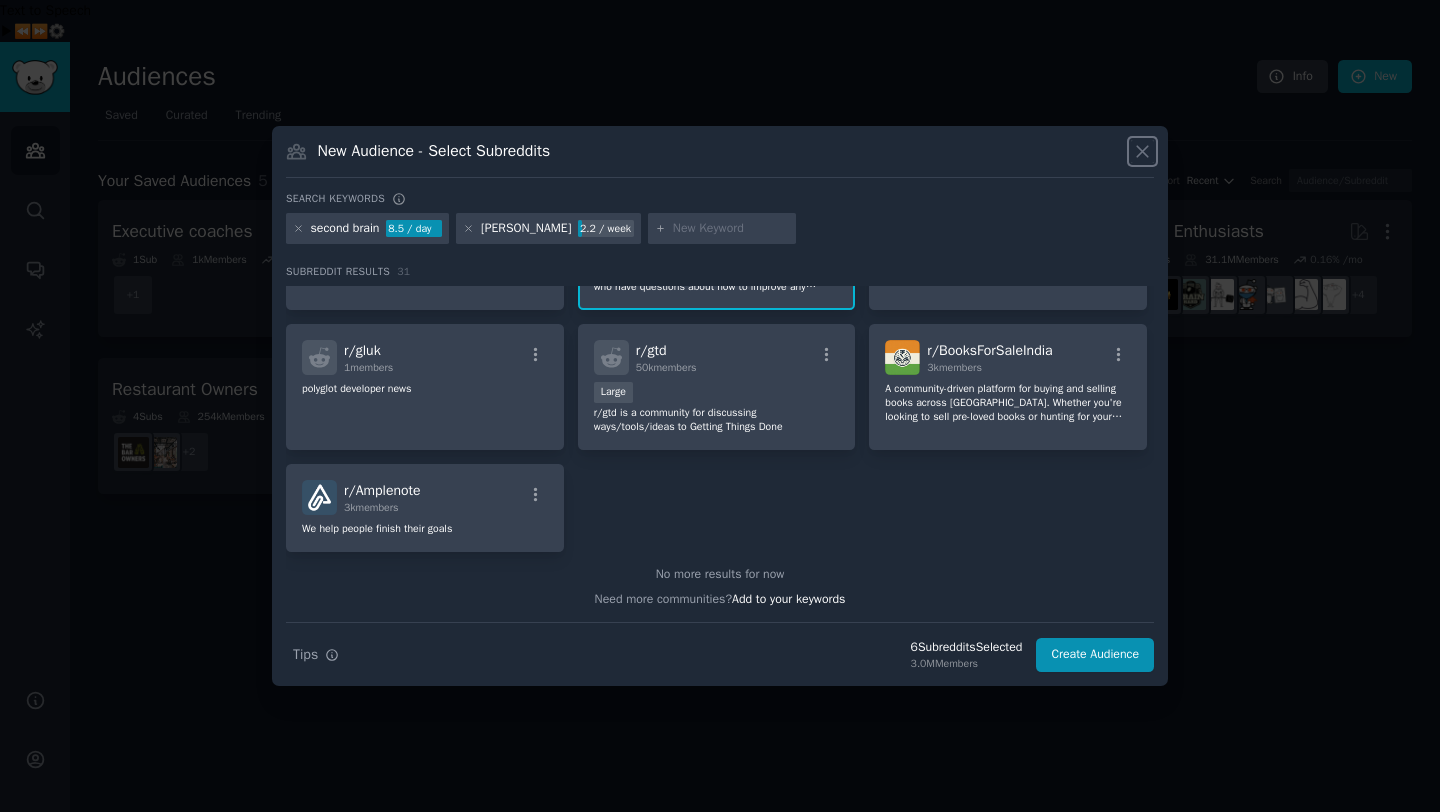 click 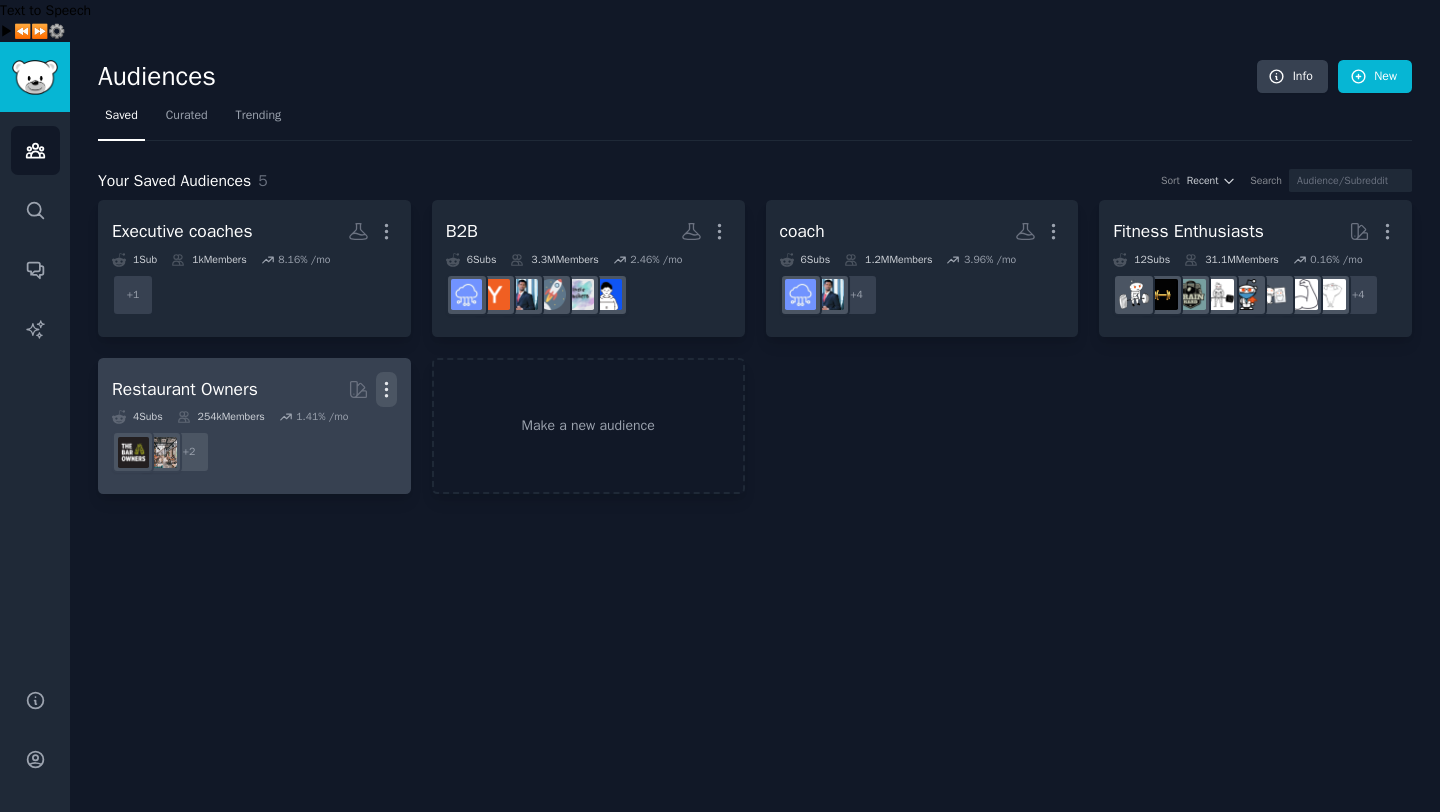 click 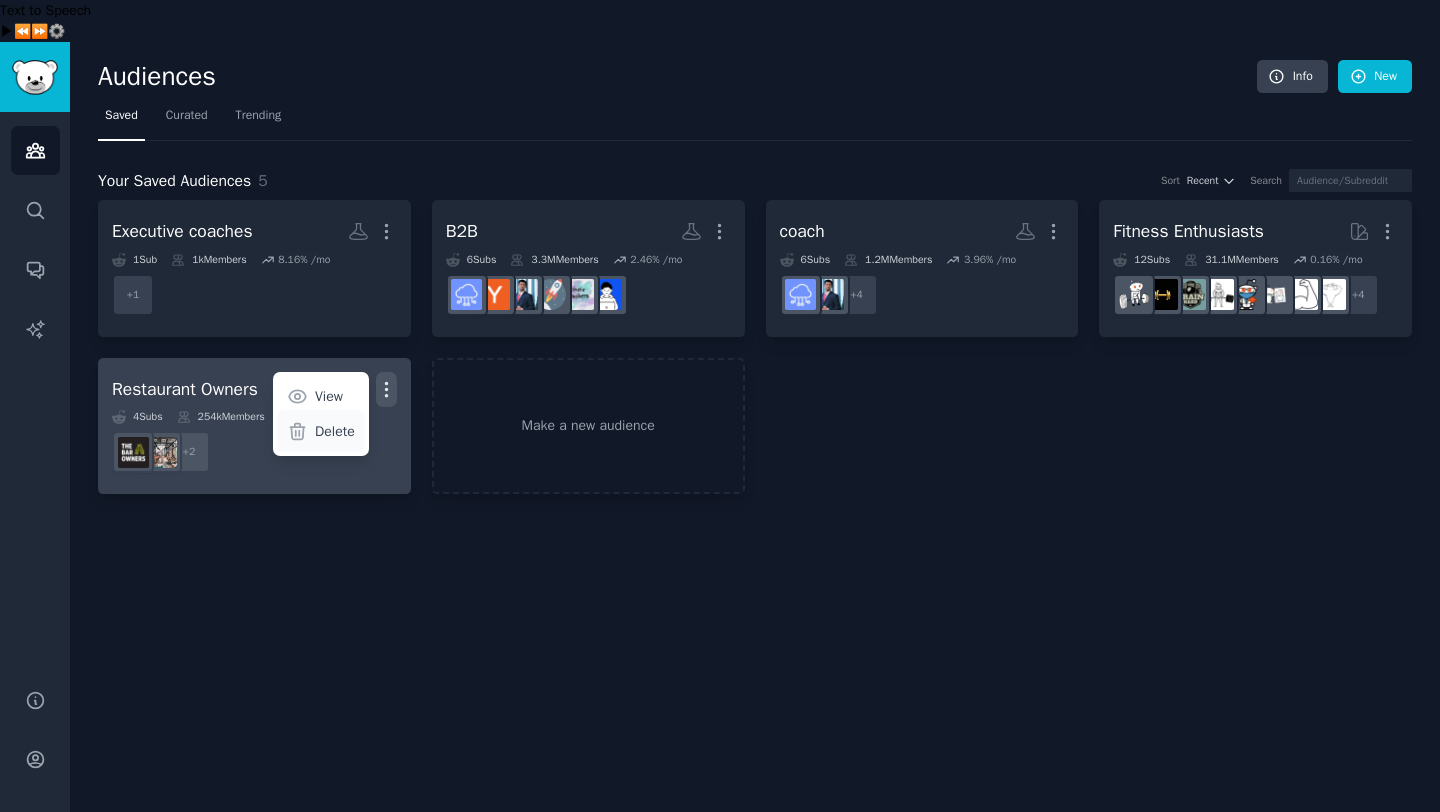 click on "Delete" at bounding box center (335, 431) 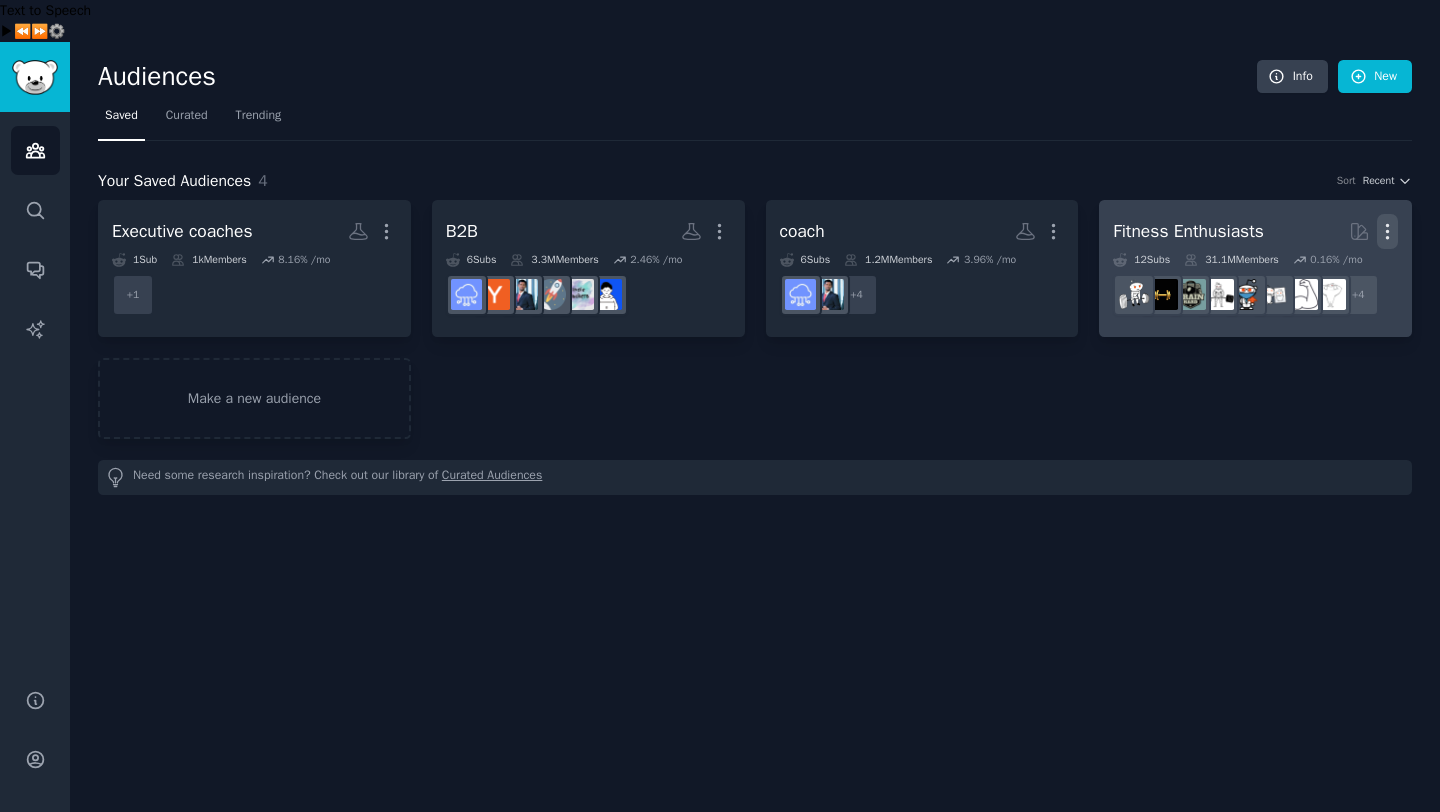 click 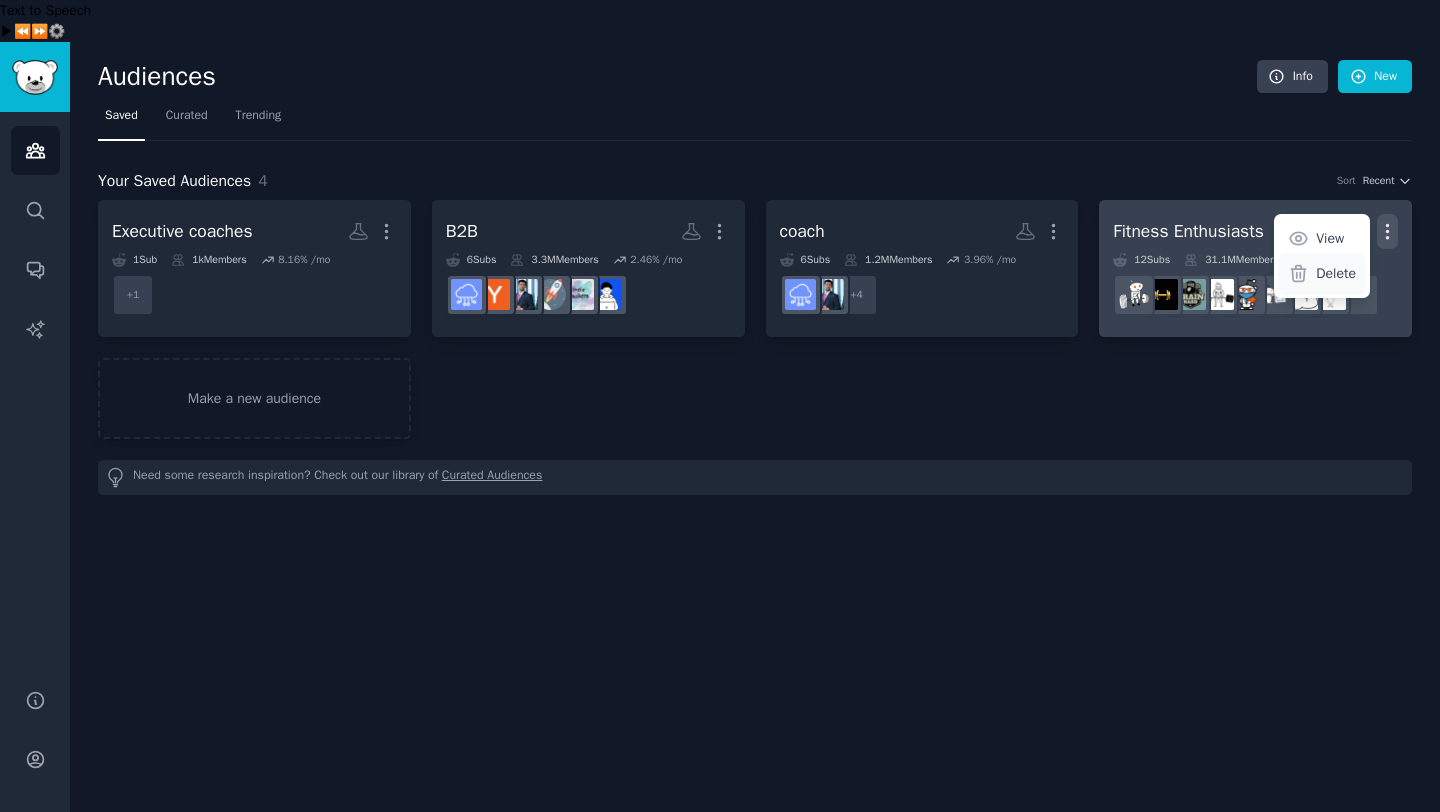 click on "Delete" at bounding box center [1336, 273] 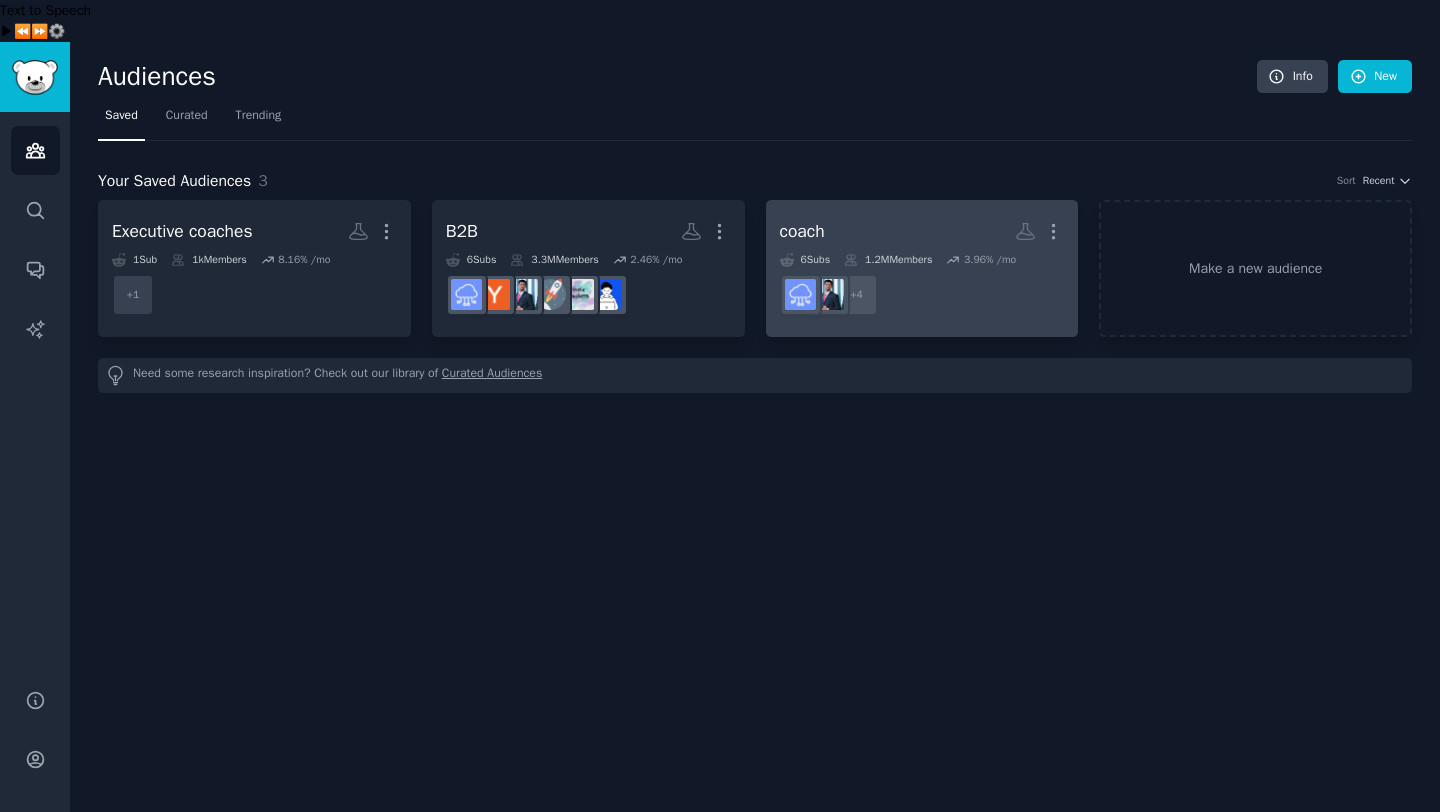click on "coach More 6  Sub s 1.2M  Members 3.96 % /mo + 4" at bounding box center (922, 268) 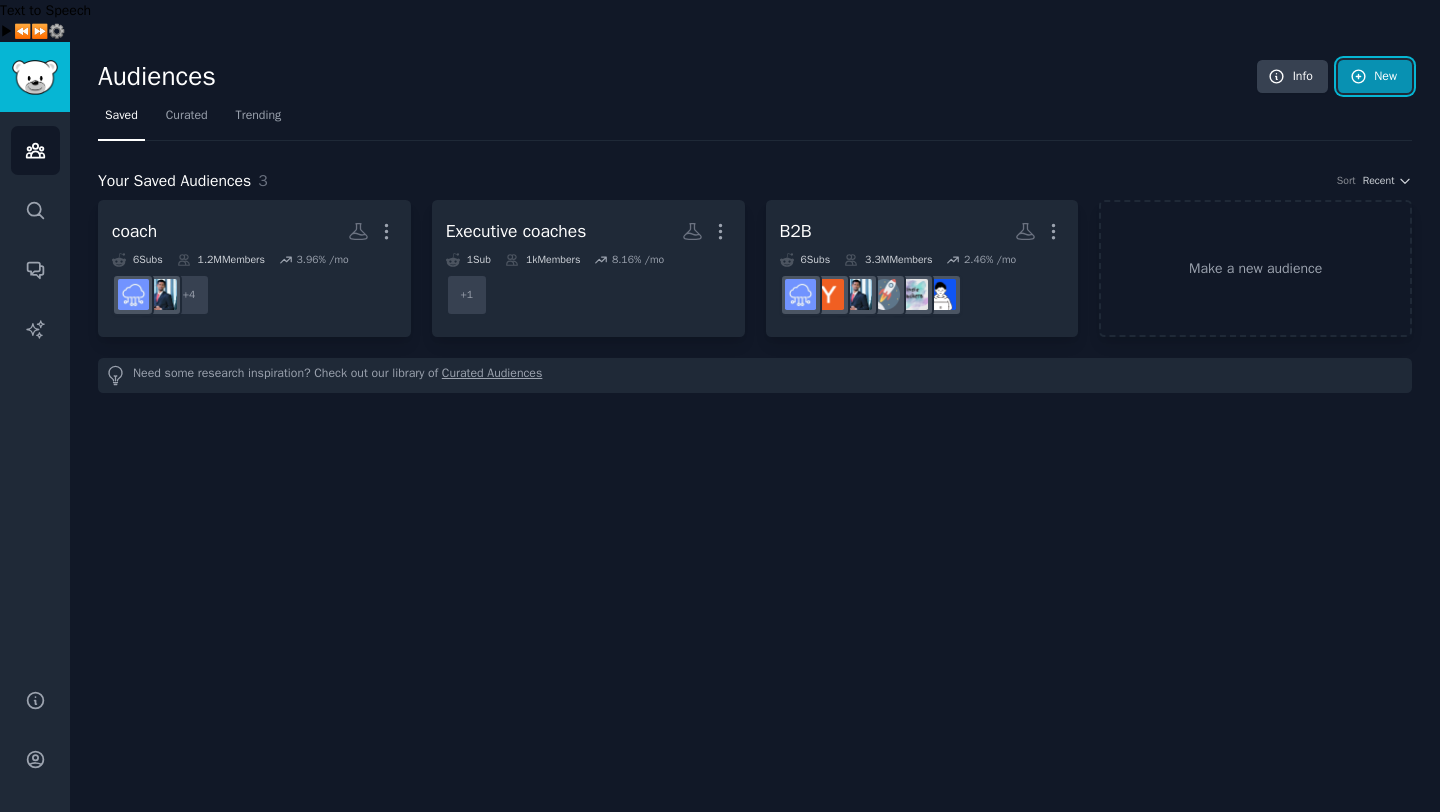 click on "New" at bounding box center [1375, 77] 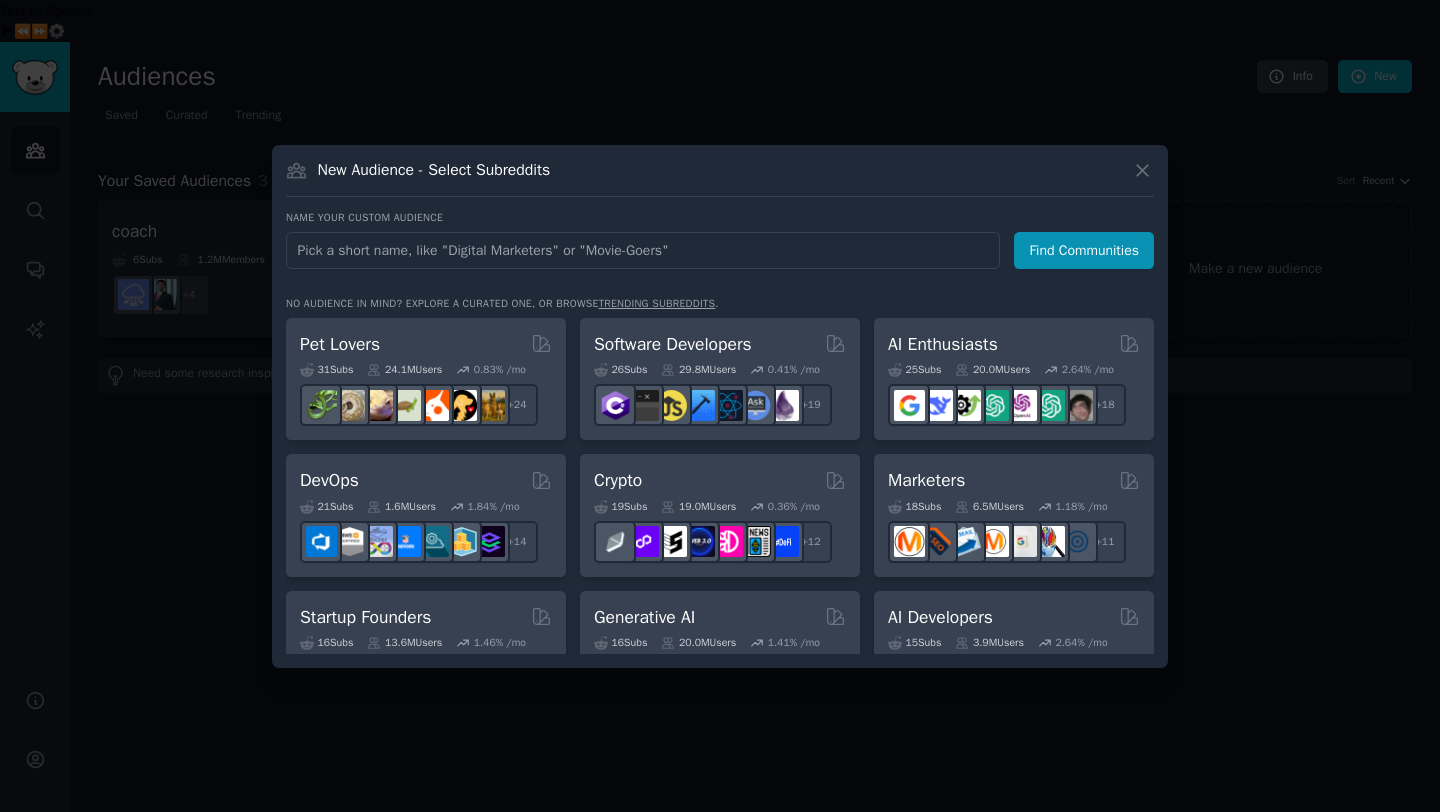 click at bounding box center [643, 250] 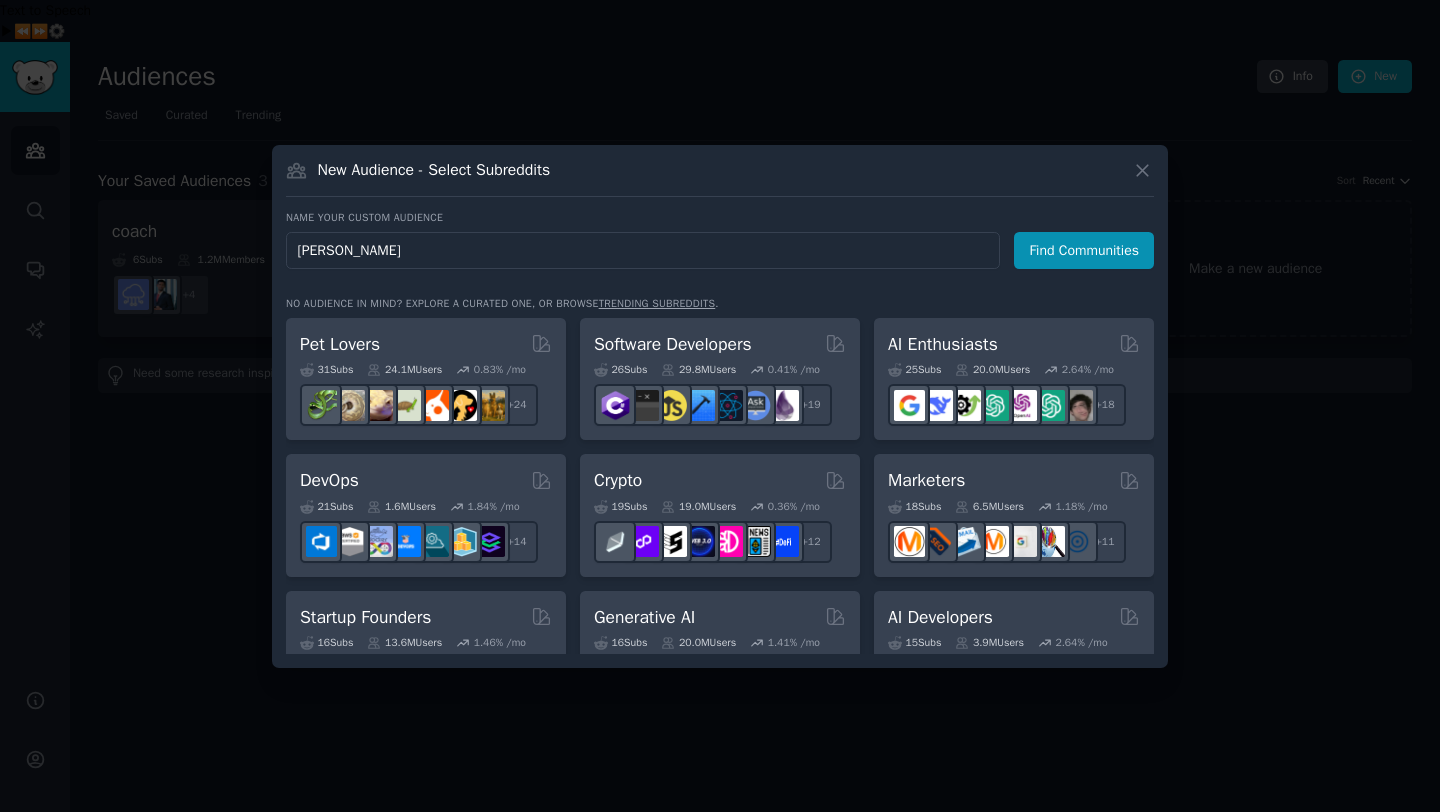 click on "Find Communities" at bounding box center (1084, 250) 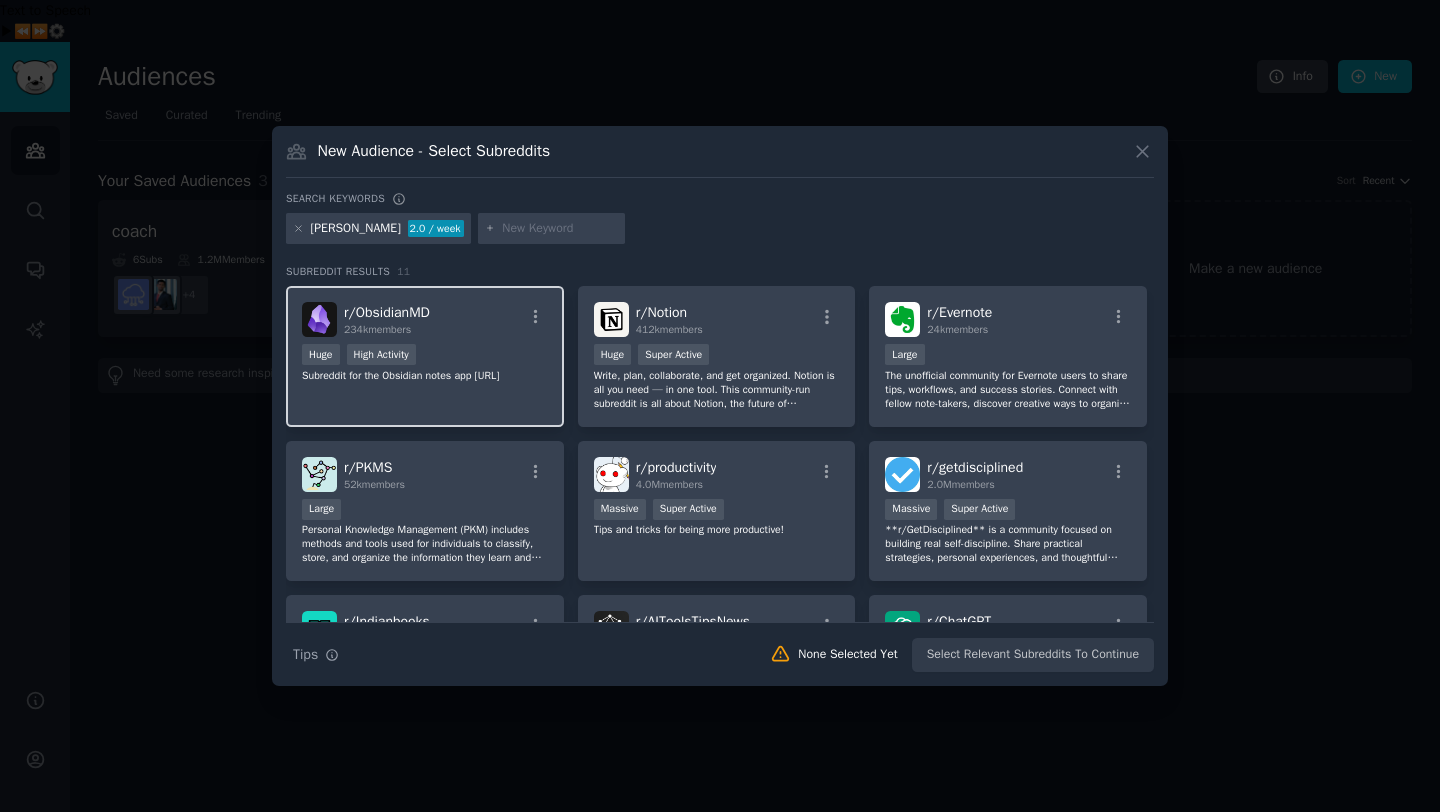 click on "r/ ObsidianMD 234k  members" at bounding box center (425, 319) 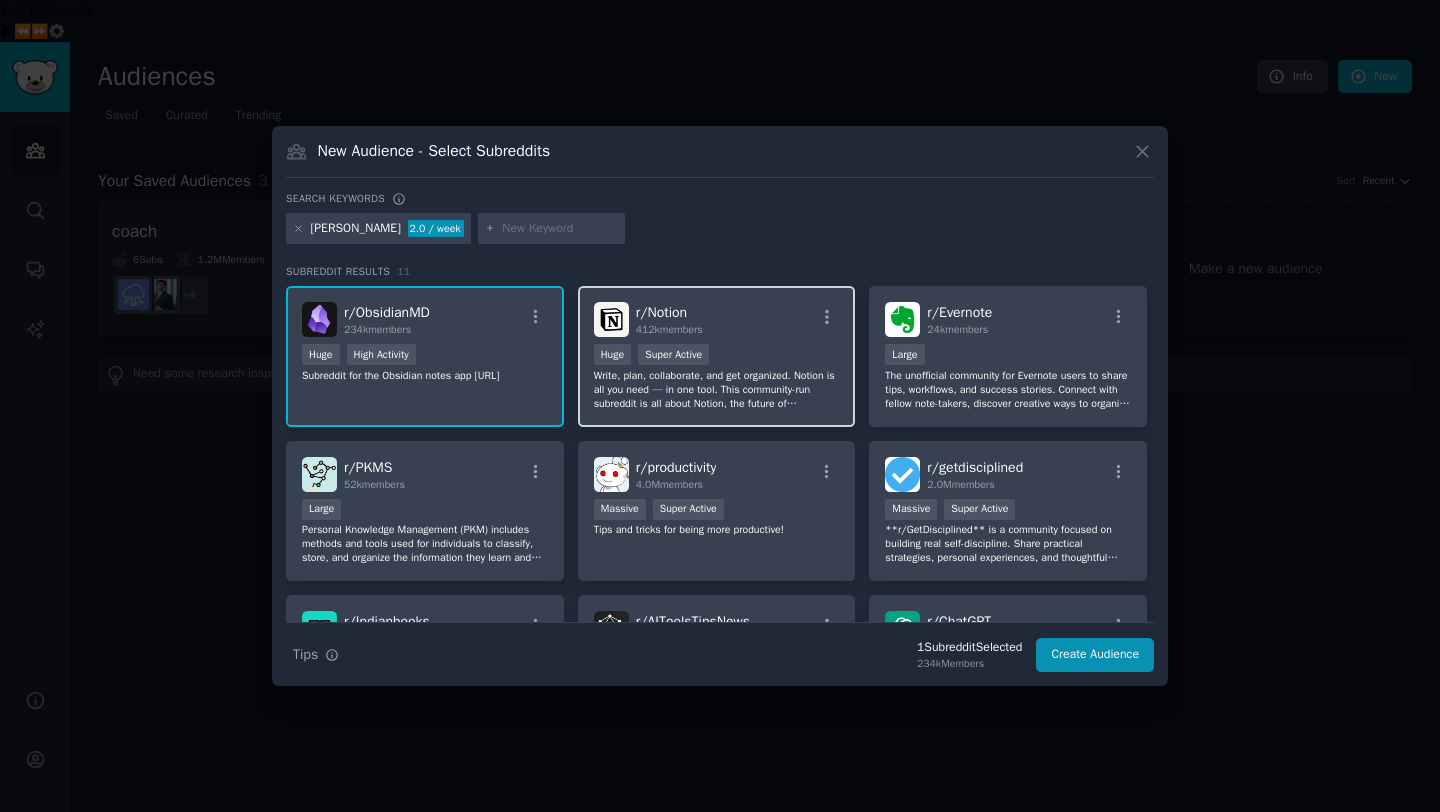click on "r/ Notion 412k  members" at bounding box center (717, 319) 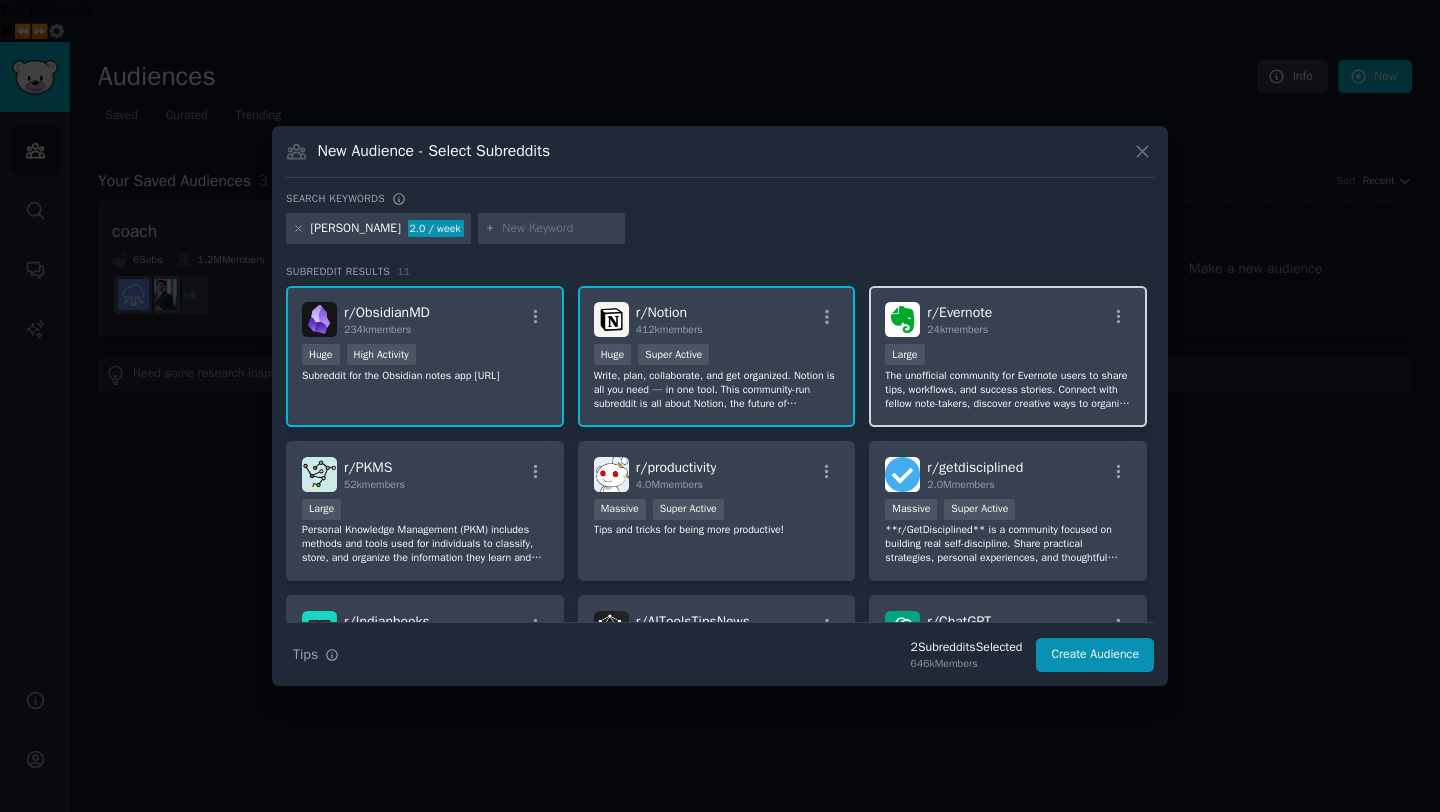 click on "r/ Evernote 24k  members Large The unofficial community for Evernote users to share tips, workflows, and success stories. Connect with fellow note-takers, discover creative ways to organize your digital life, and get inspired by how others use Evernote to boost their productivity. Whether you're a new user or a seasoned veteran, join us to learn, share, and make the most of your Evernote experience." at bounding box center (1008, 356) 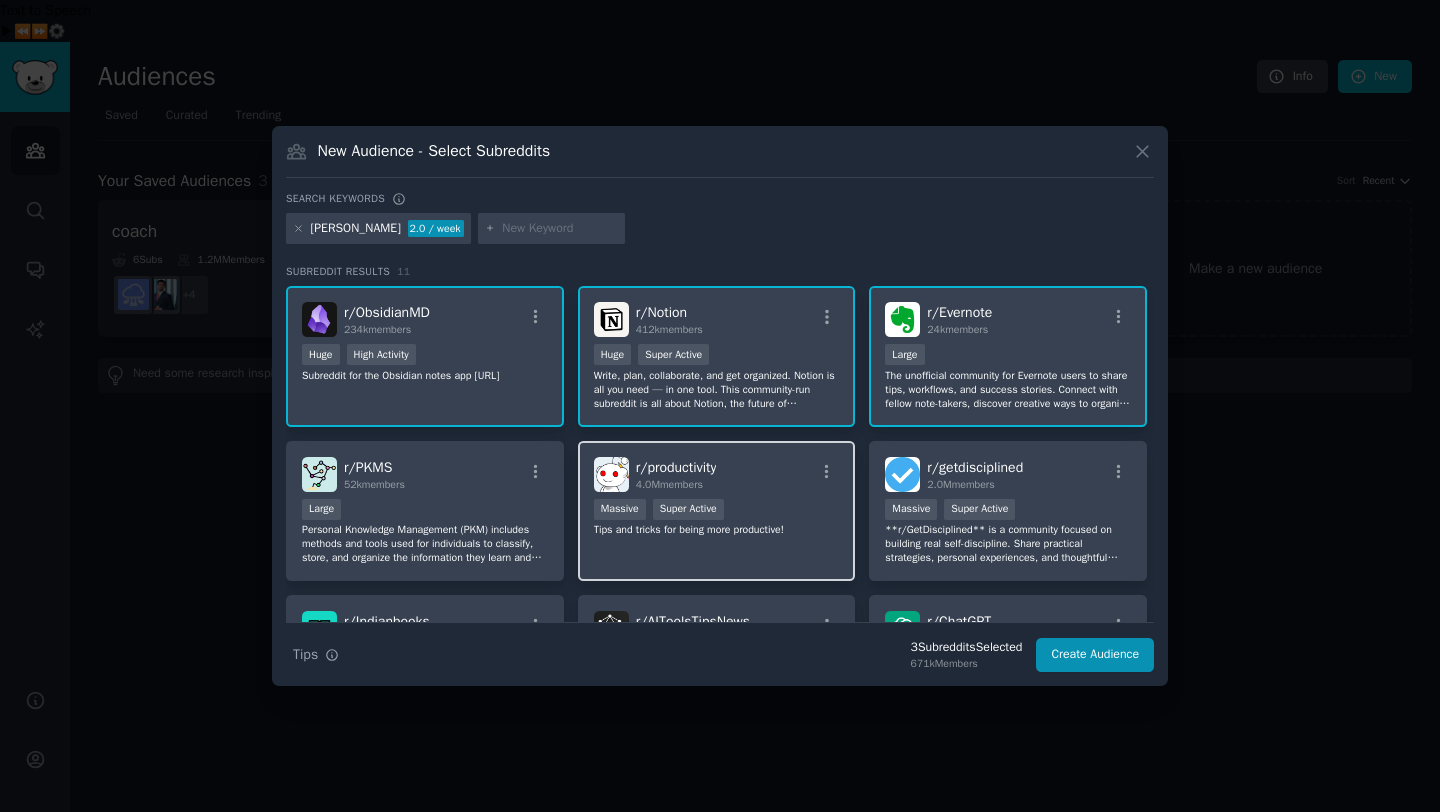 click on "Massive Super Active" at bounding box center (717, 511) 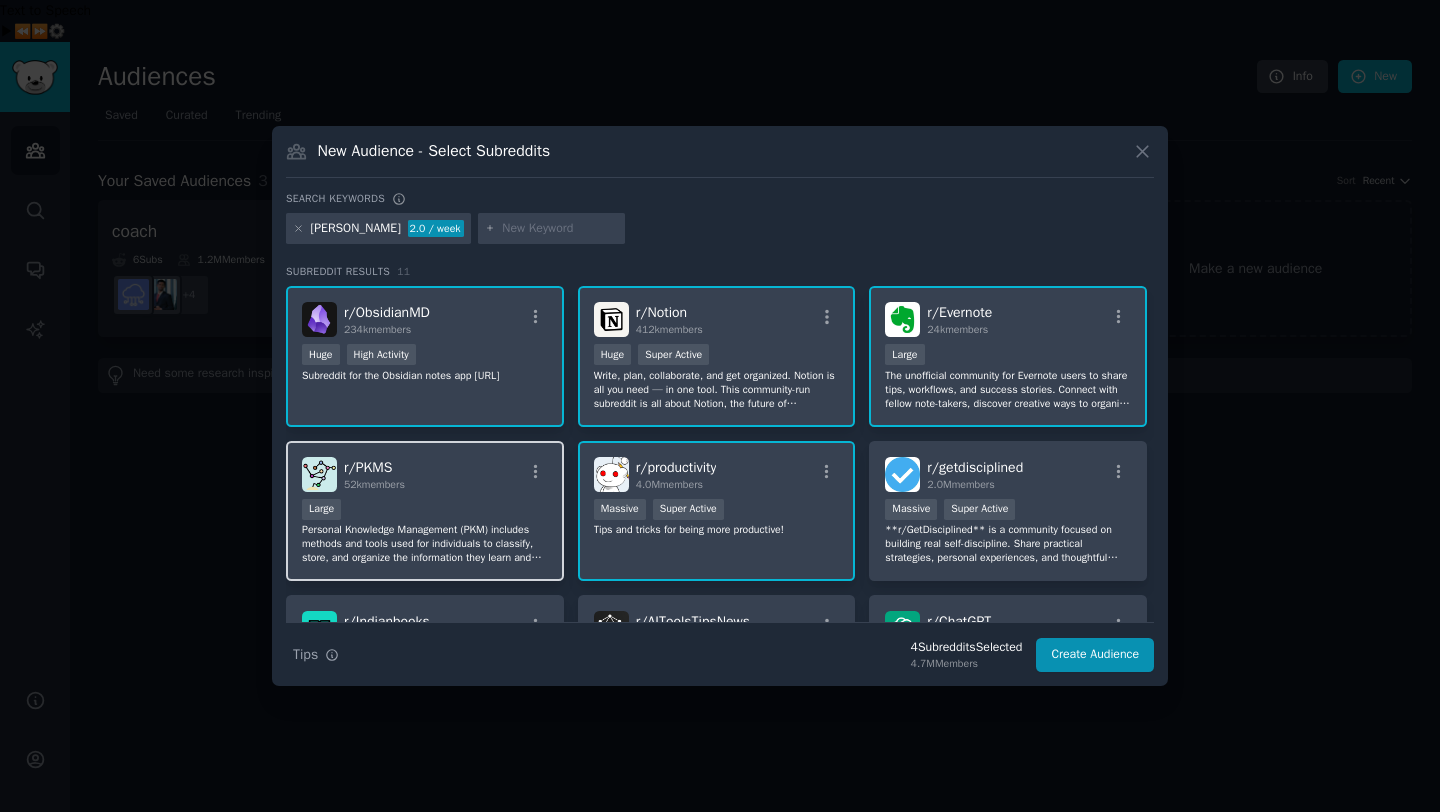 click on "r/ PKMS 52k  members Large Personal Knowledge Management (PKM) includes methods and tools used for individuals to classify, store, and organize the information they learn and experience in their daily lives. There are a few objectives to this, including improving memory/recollection and creativity/idea creation.
Personal Knowledge Management Systems (PKMS) include methods like the Zettlekasten System and digital tools such as [[Logseq]]. Mind mapping could also be considered a method of PKM." at bounding box center (425, 511) 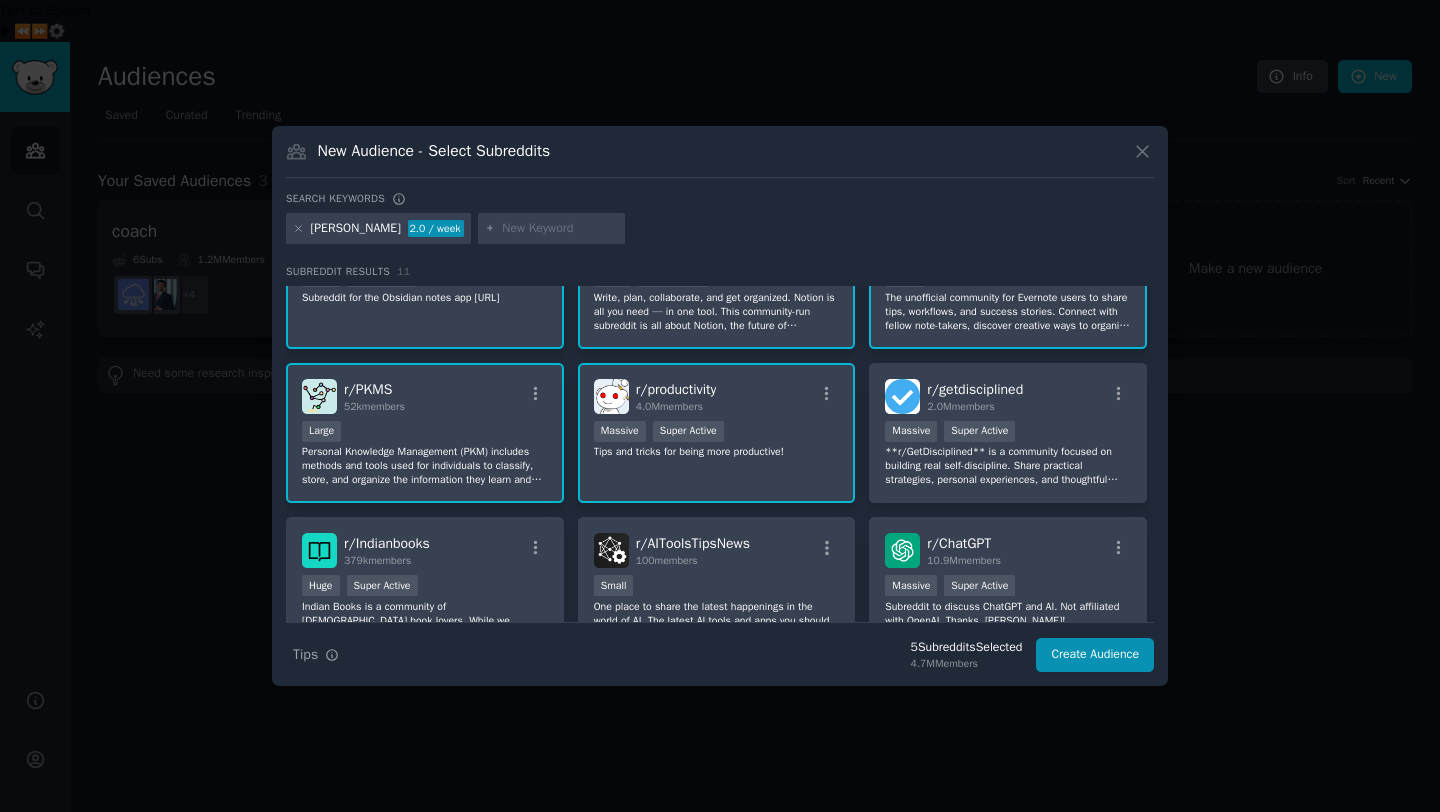 scroll, scrollTop: 79, scrollLeft: 0, axis: vertical 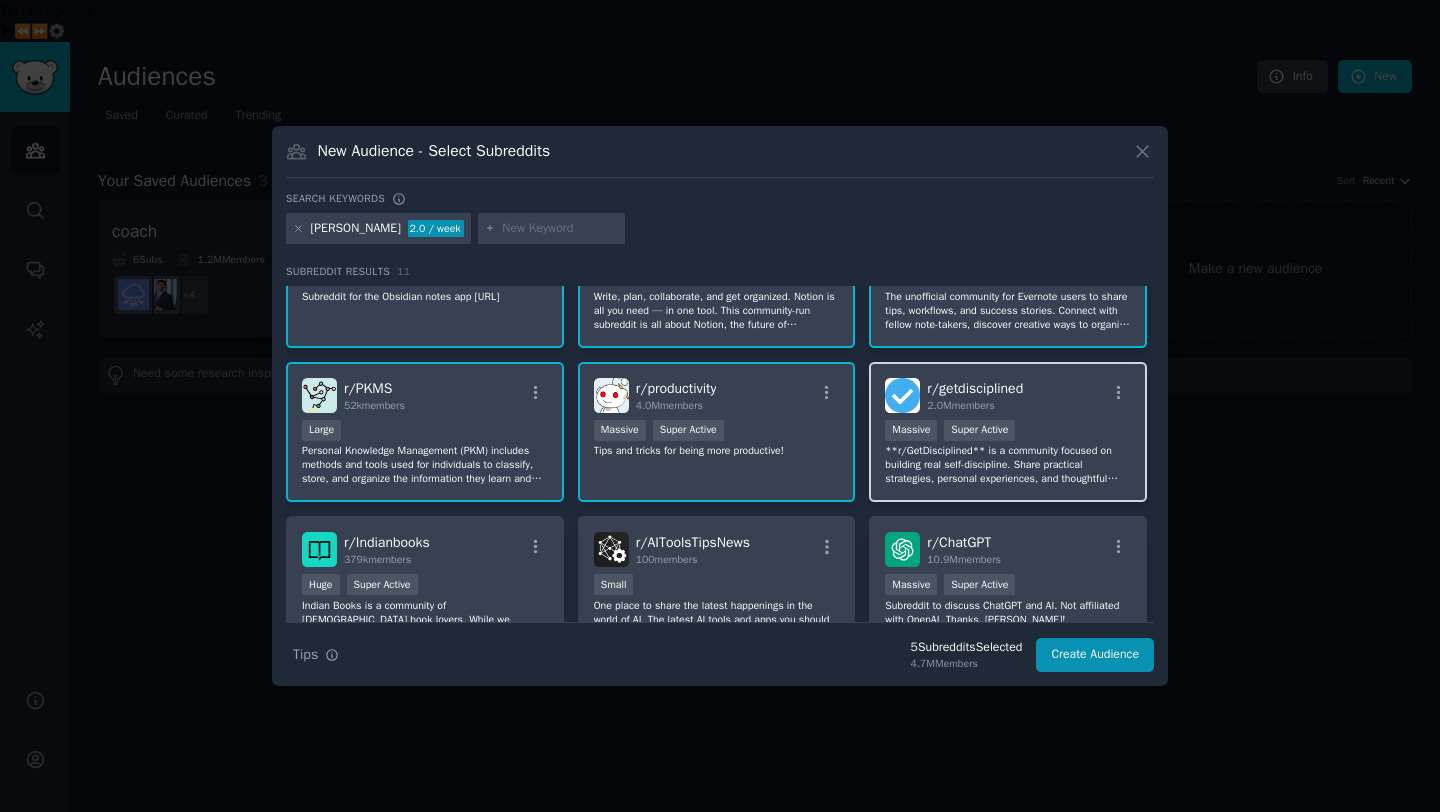 click on "**r/GetDisciplined** is a community focused on building real self-discipline. Share practical strategies, personal experiences, and thoughtful advice to help yourself and others make lasting improvements and achieve meaningful goals." at bounding box center [1008, 465] 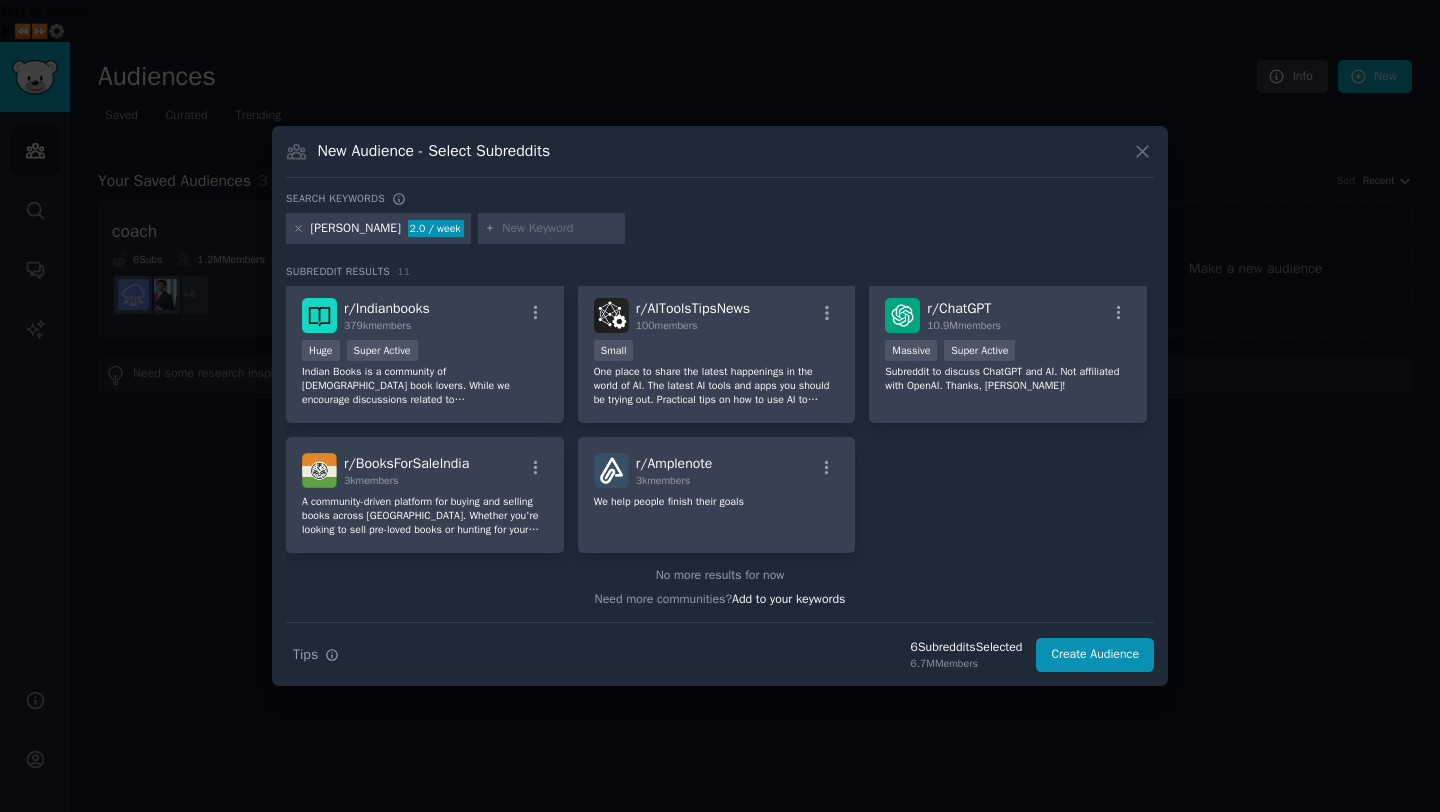 scroll, scrollTop: 0, scrollLeft: 0, axis: both 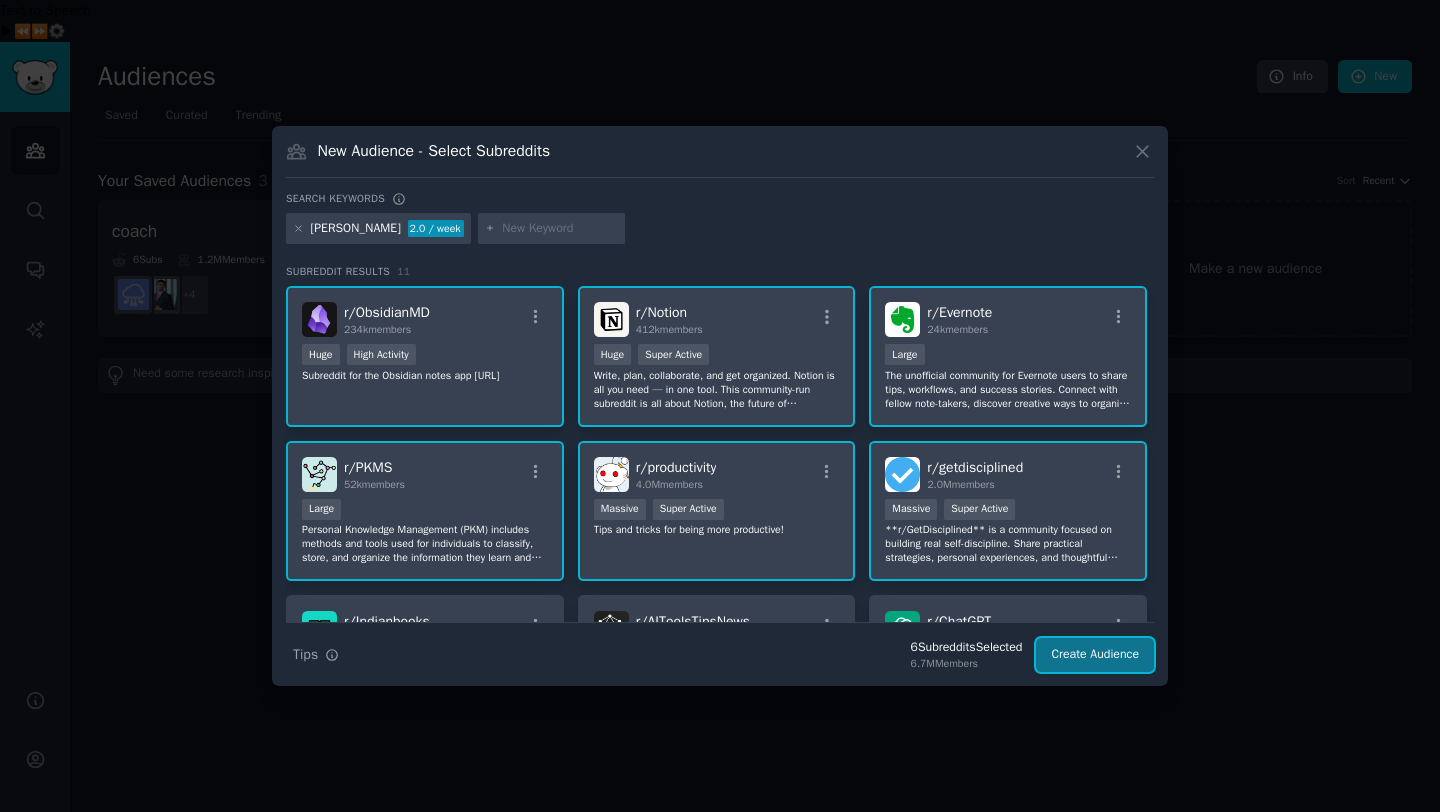 click on "Create Audience" at bounding box center [1095, 655] 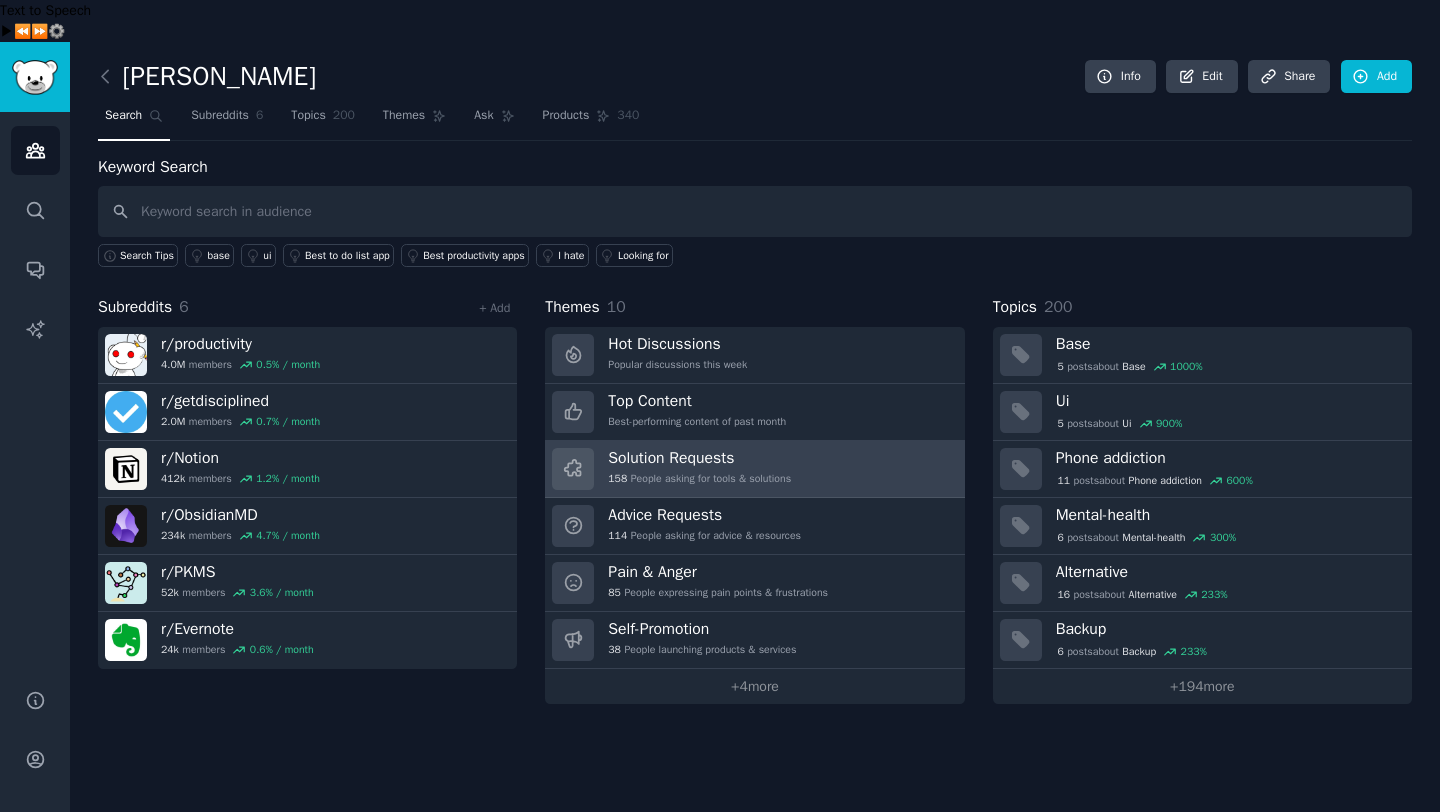click on "Solution Requests 158 People asking for tools & solutions" at bounding box center (699, 469) 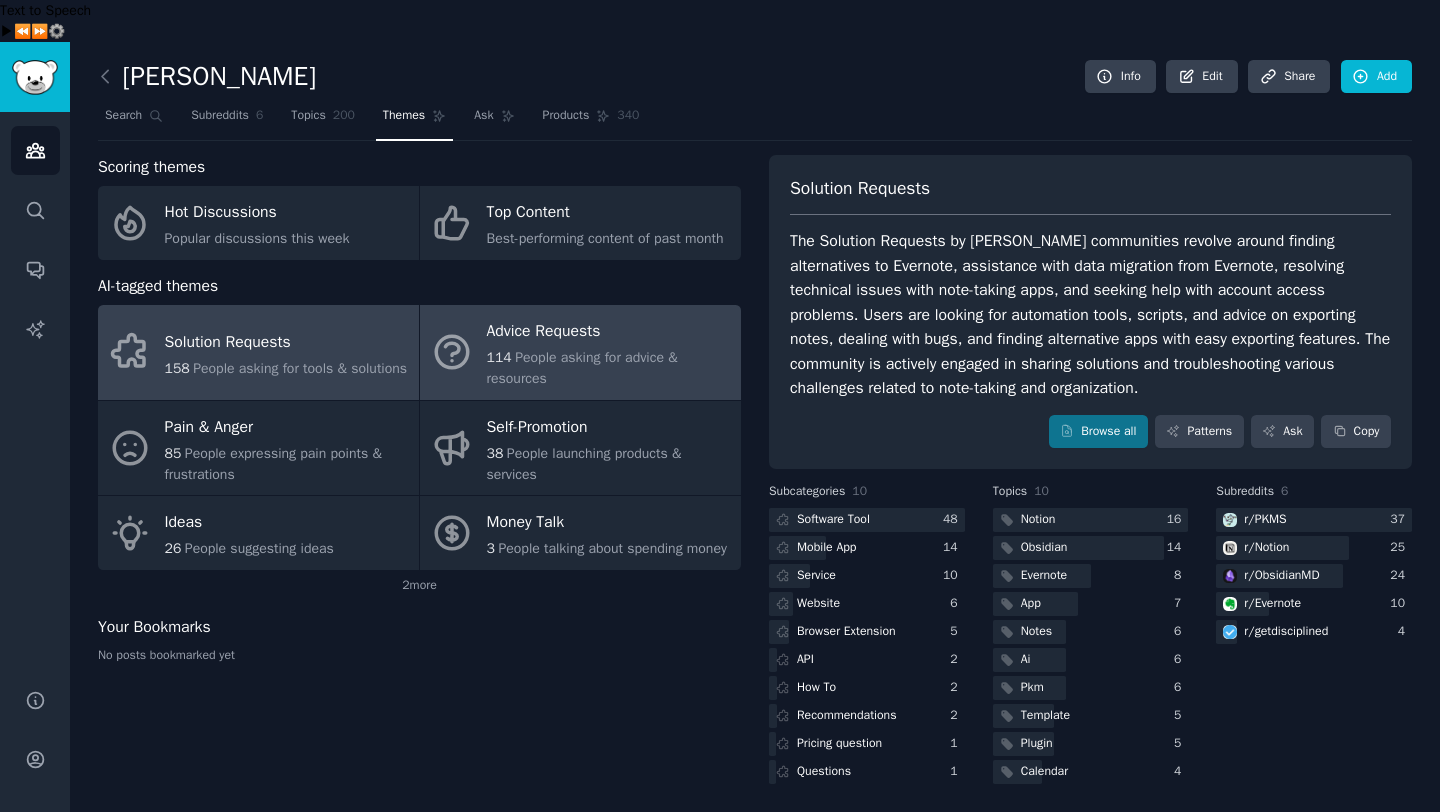 click on "114 People asking for advice & resources" at bounding box center (609, 368) 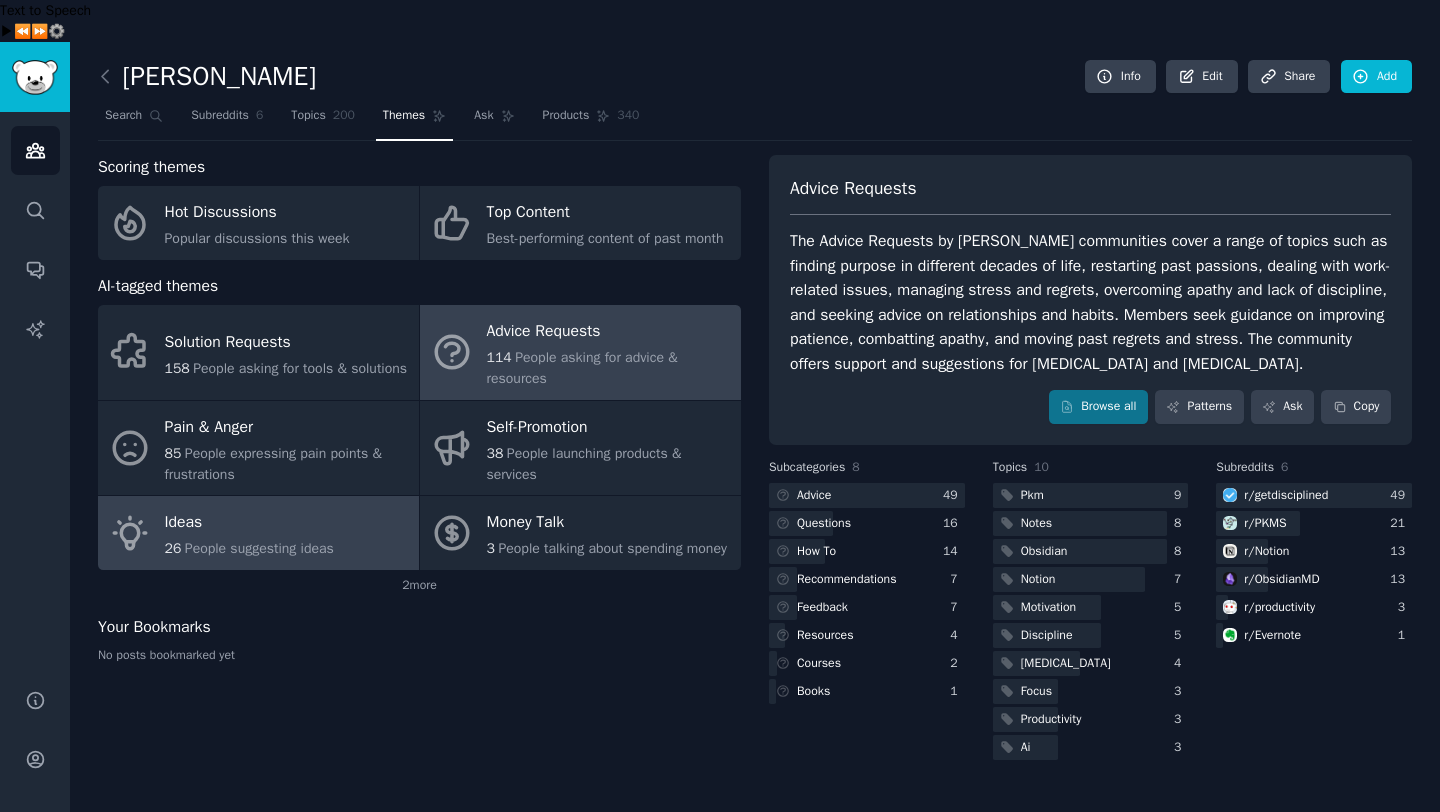 click on "Ideas" at bounding box center (249, 523) 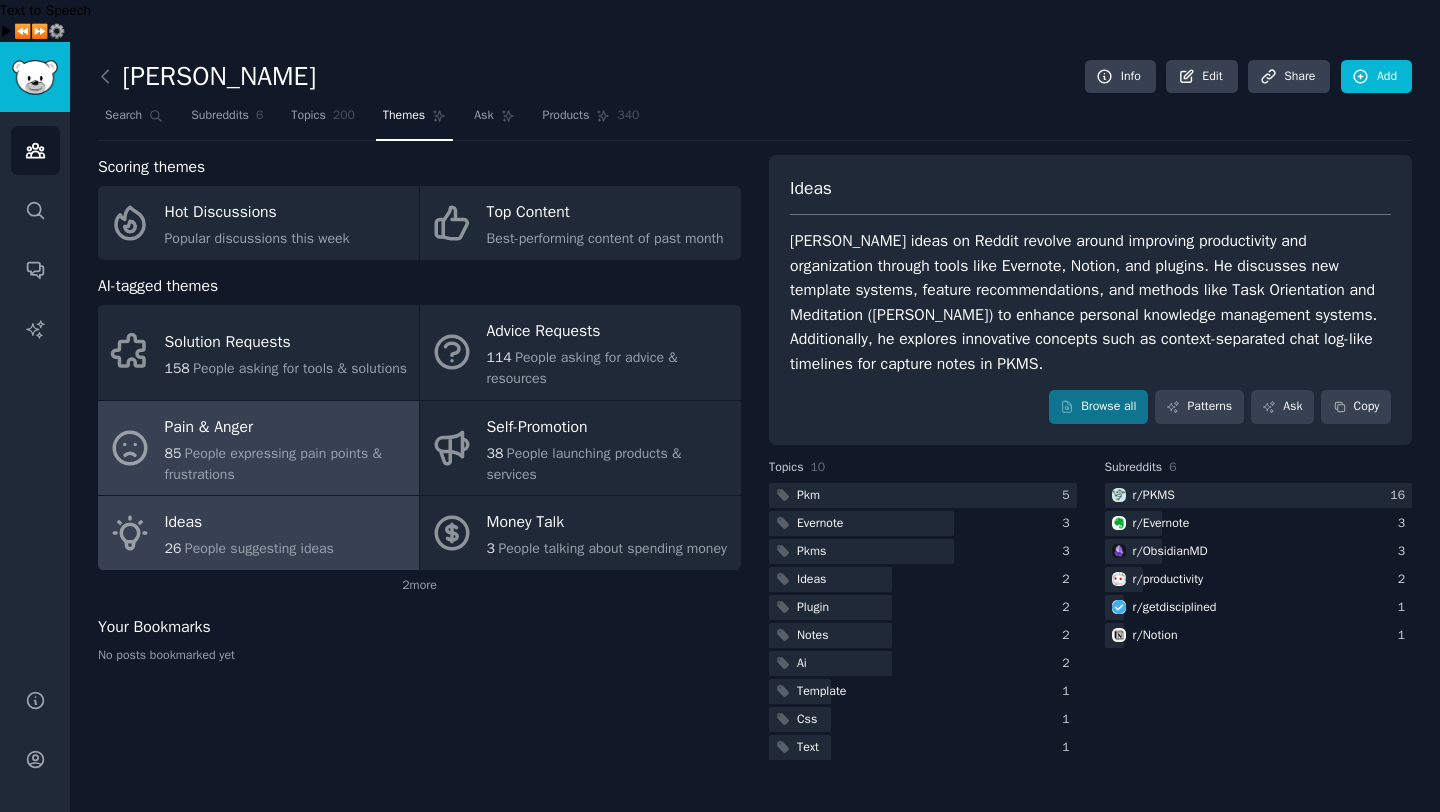 click on "People expressing pain points & frustrations" at bounding box center (273, 464) 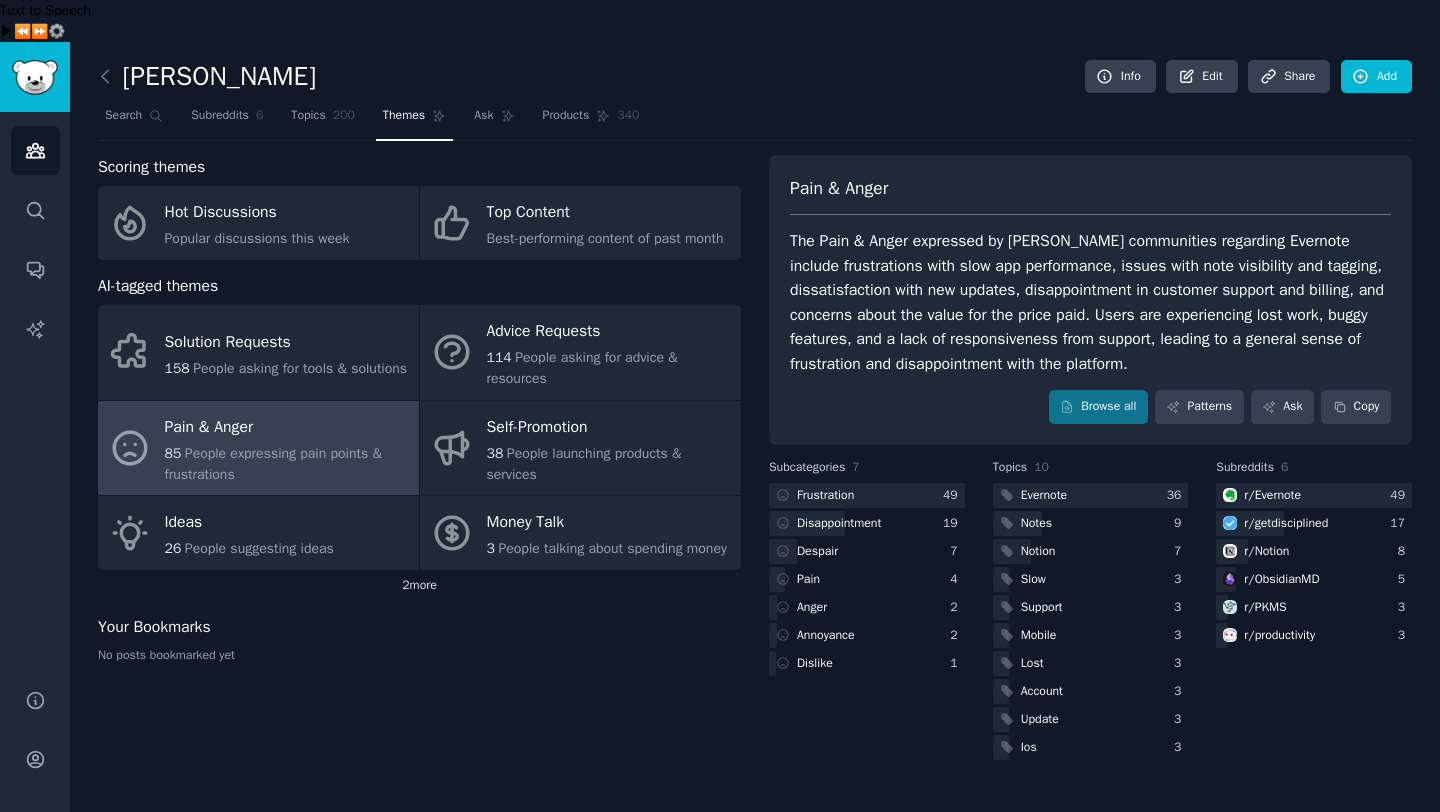 click on "2  more" 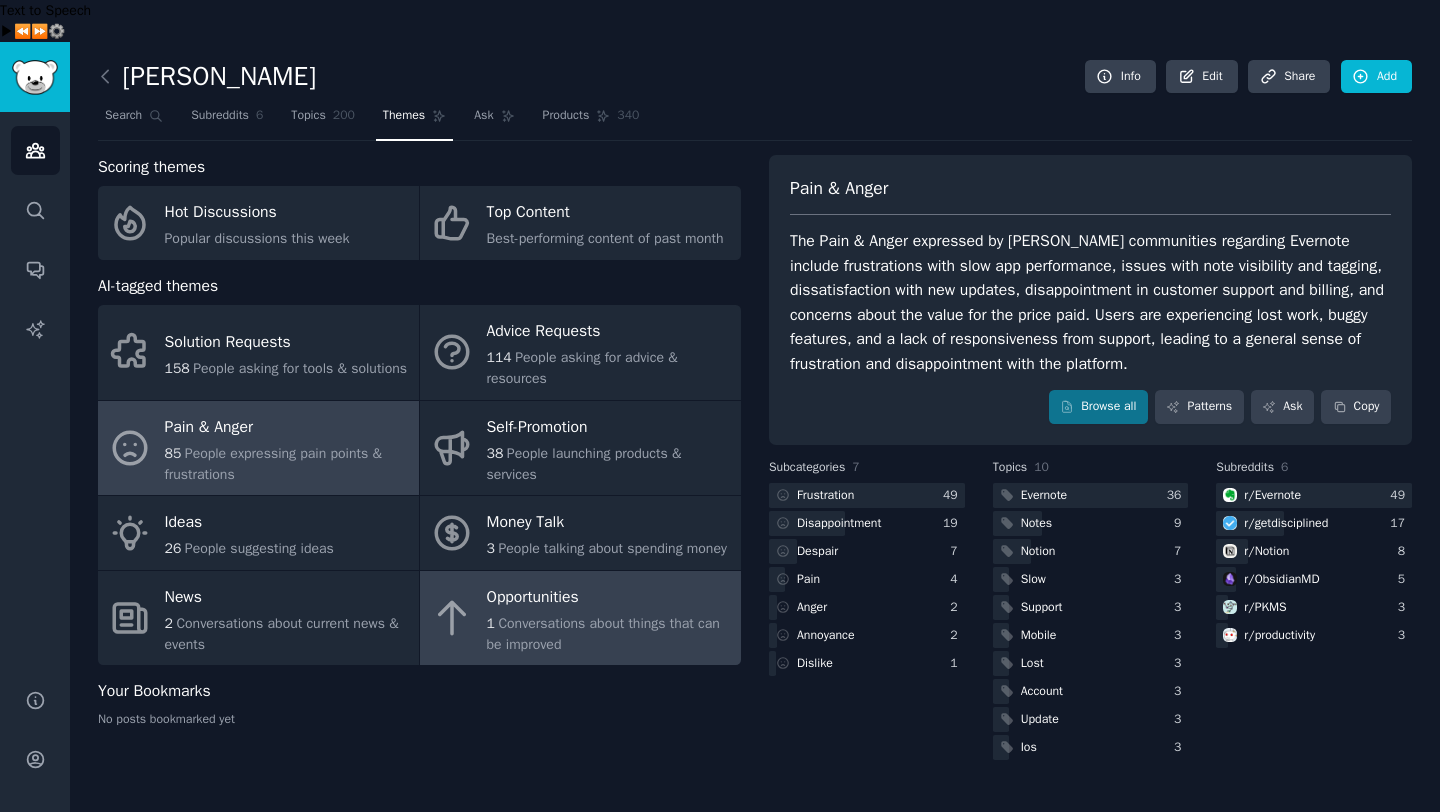 click 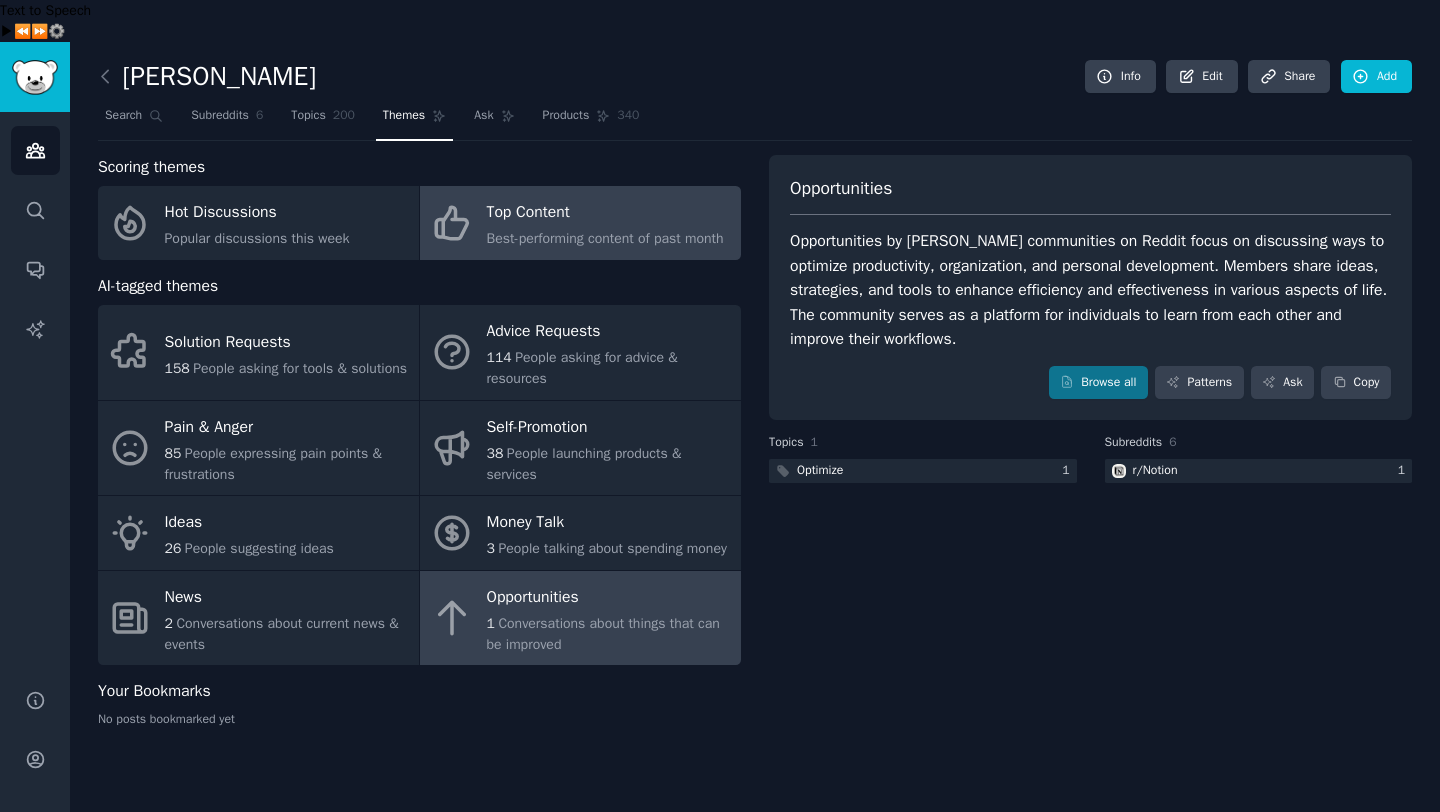 click on "Best-performing content of past month" 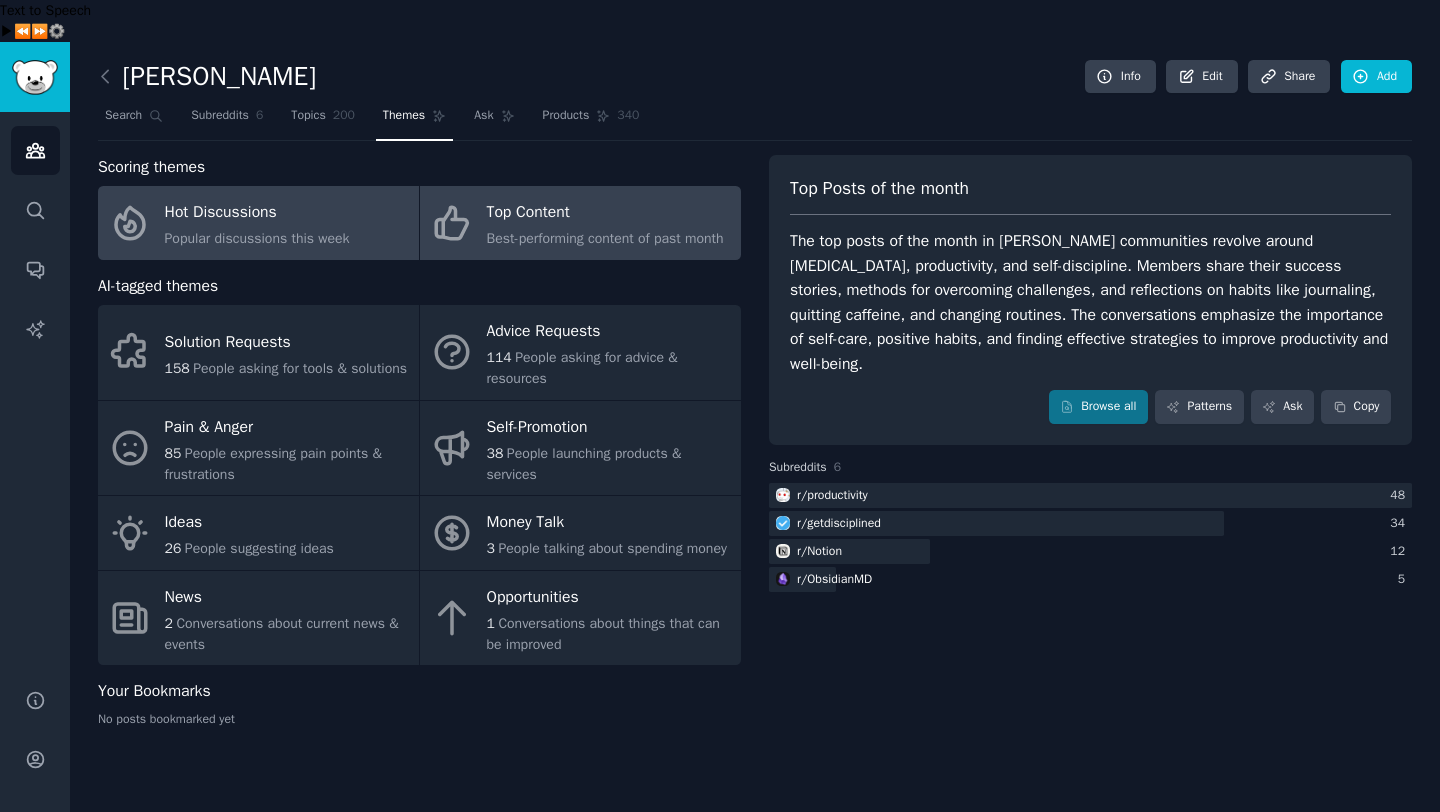 click on "Hot Discussions" at bounding box center [257, 213] 